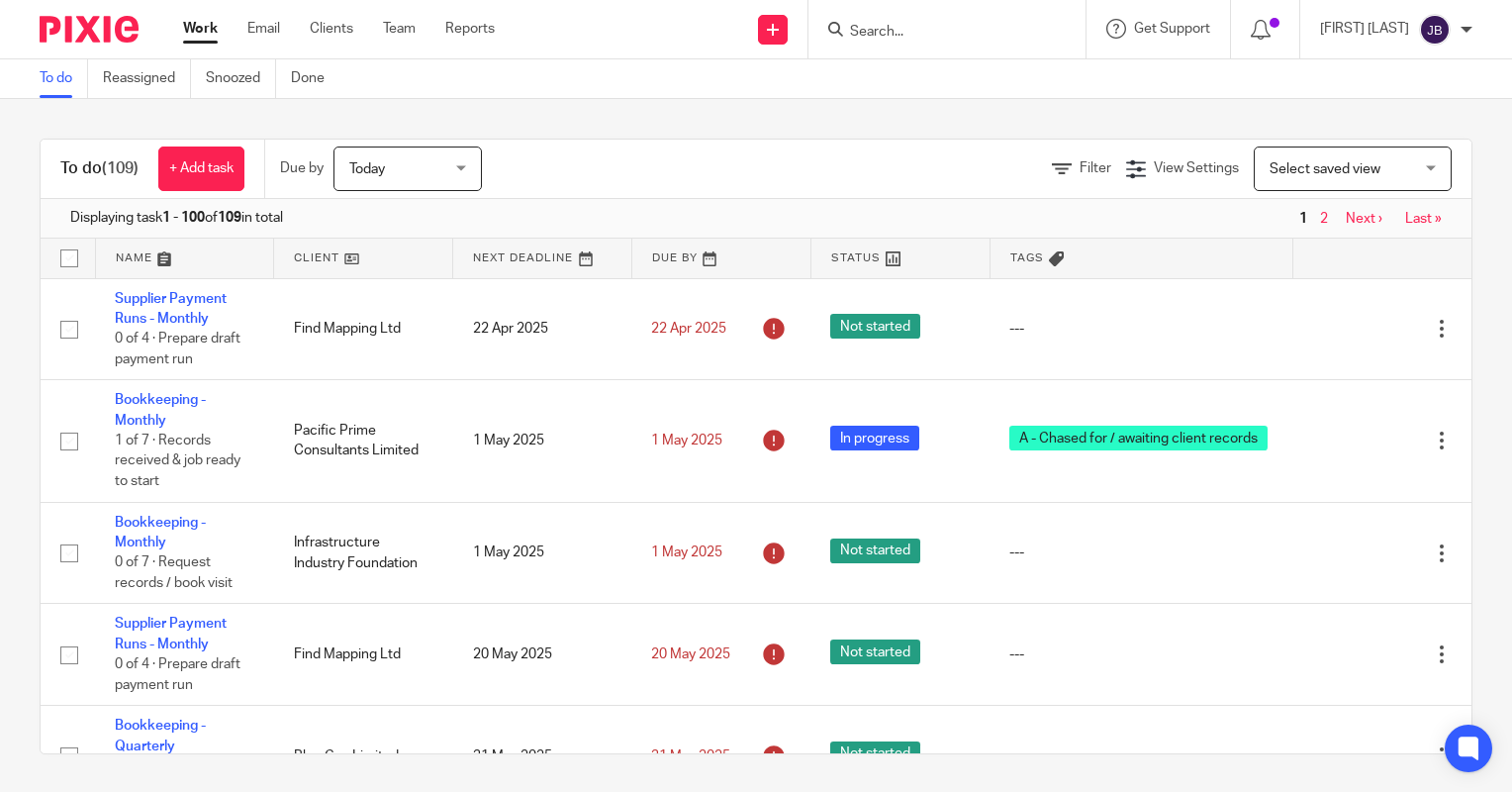 scroll, scrollTop: 0, scrollLeft: 0, axis: both 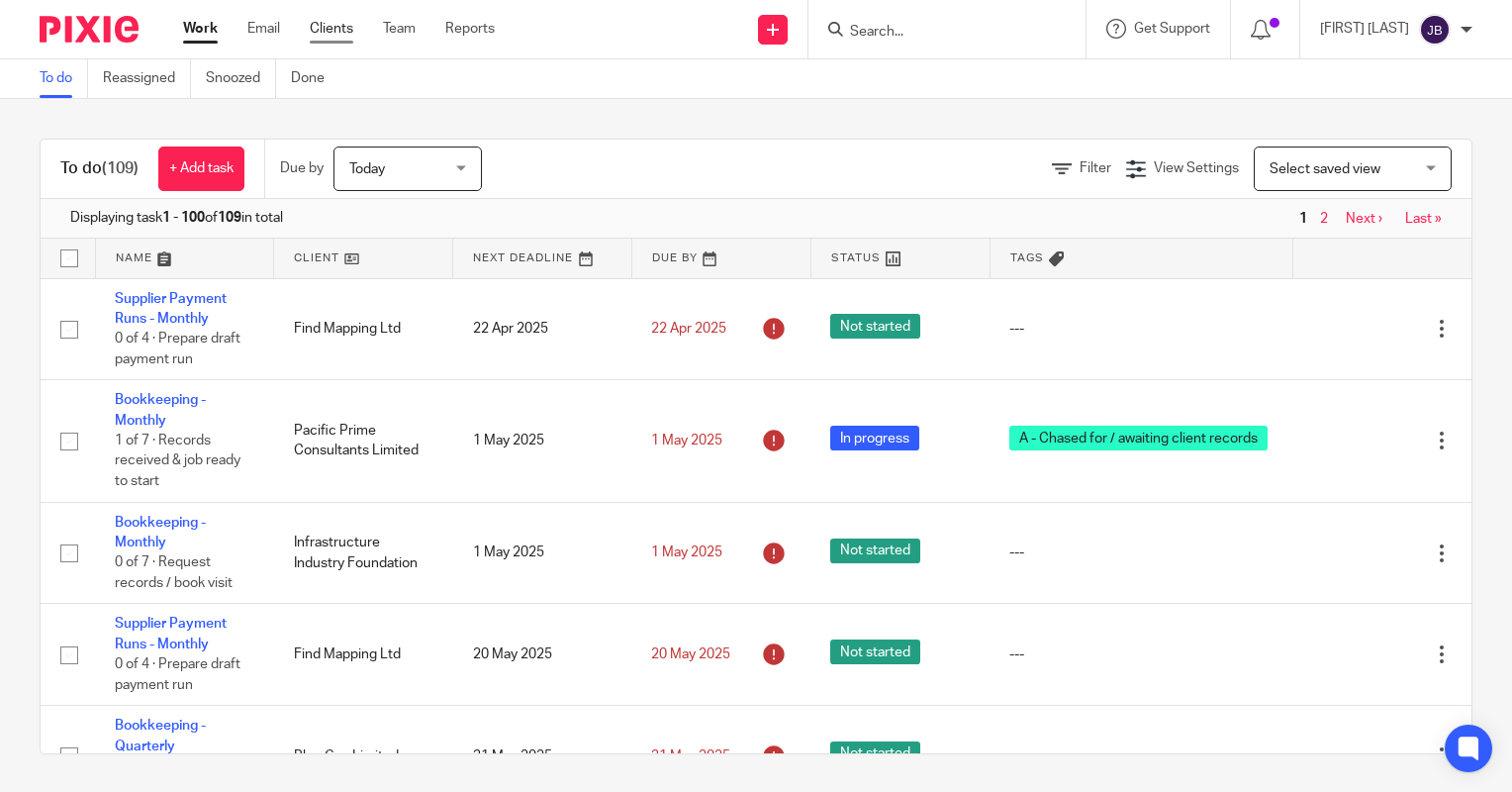 click on "Clients" at bounding box center [331, 29] 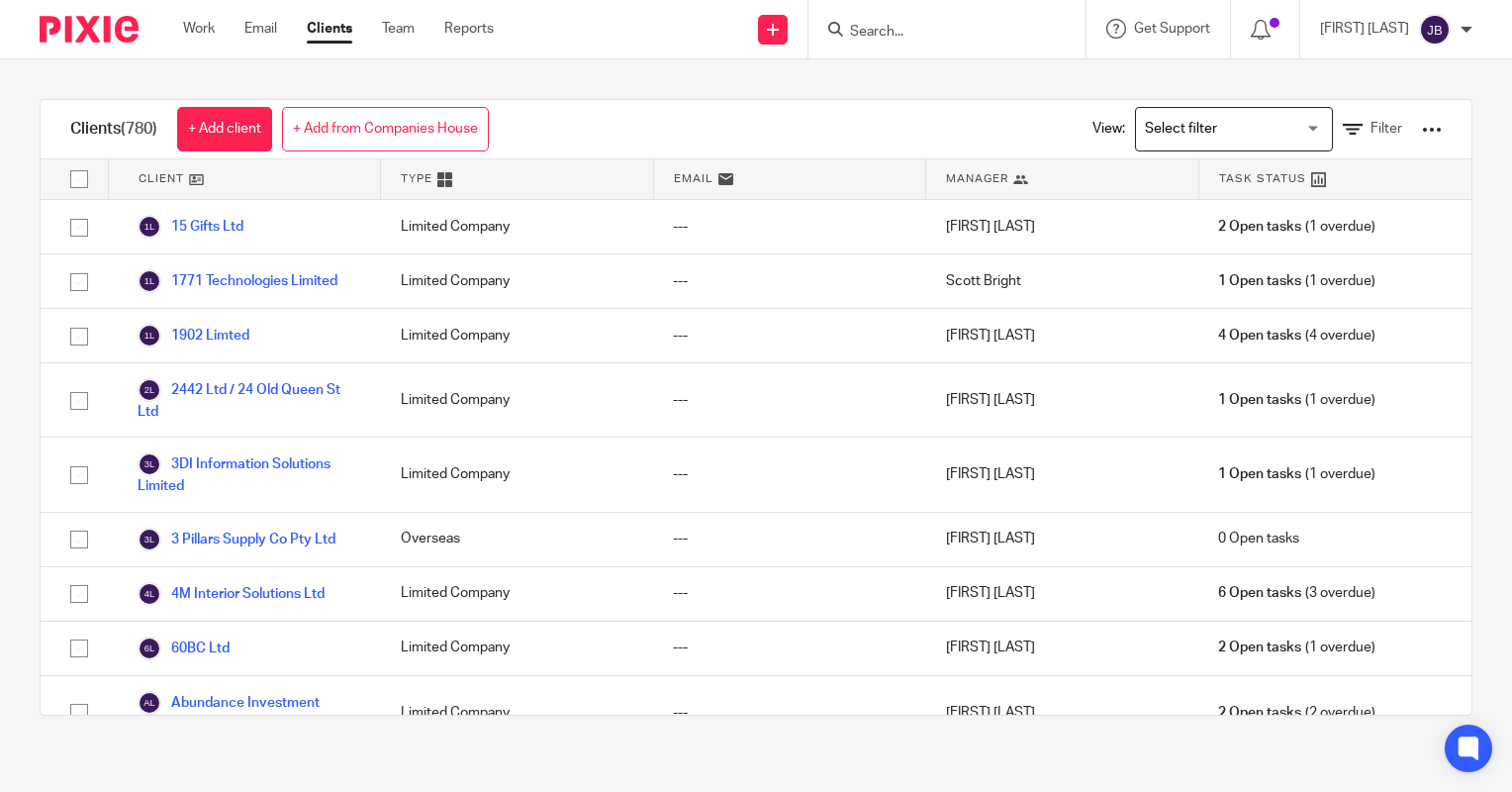 scroll, scrollTop: 0, scrollLeft: 0, axis: both 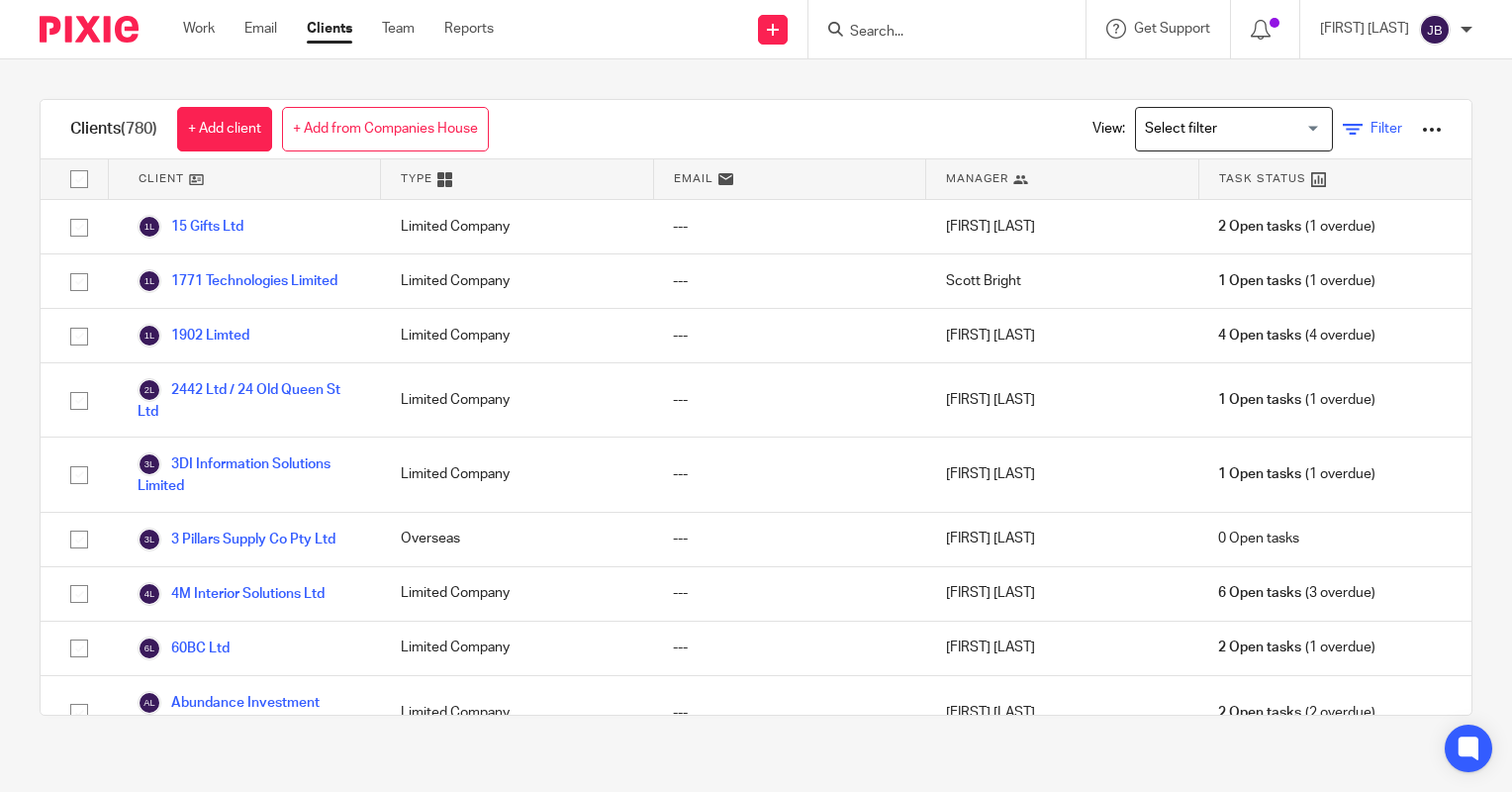 click at bounding box center (1353, 130) 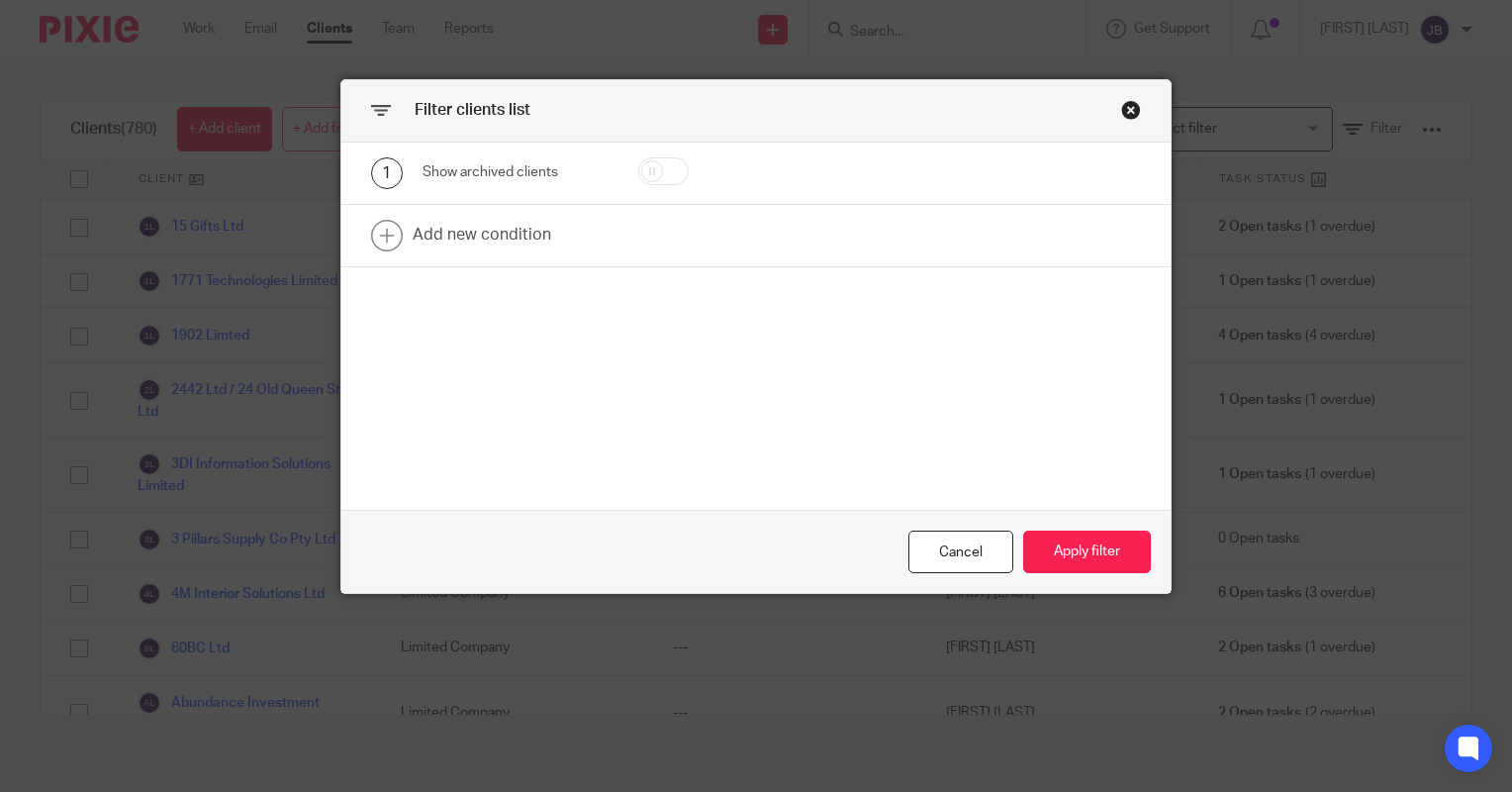 click at bounding box center (663, 171) 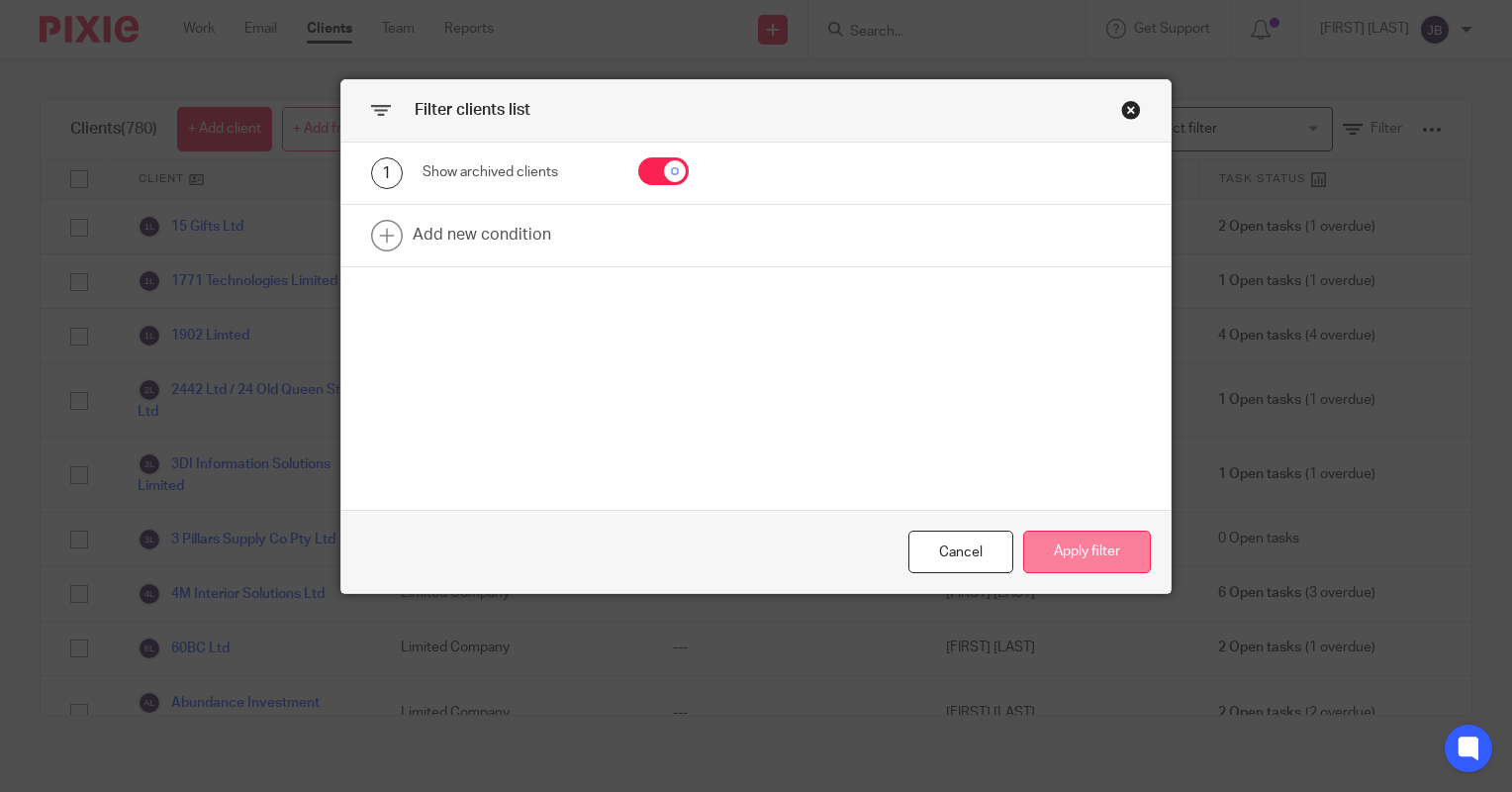 click on "Apply filter" at bounding box center [1087, 551] 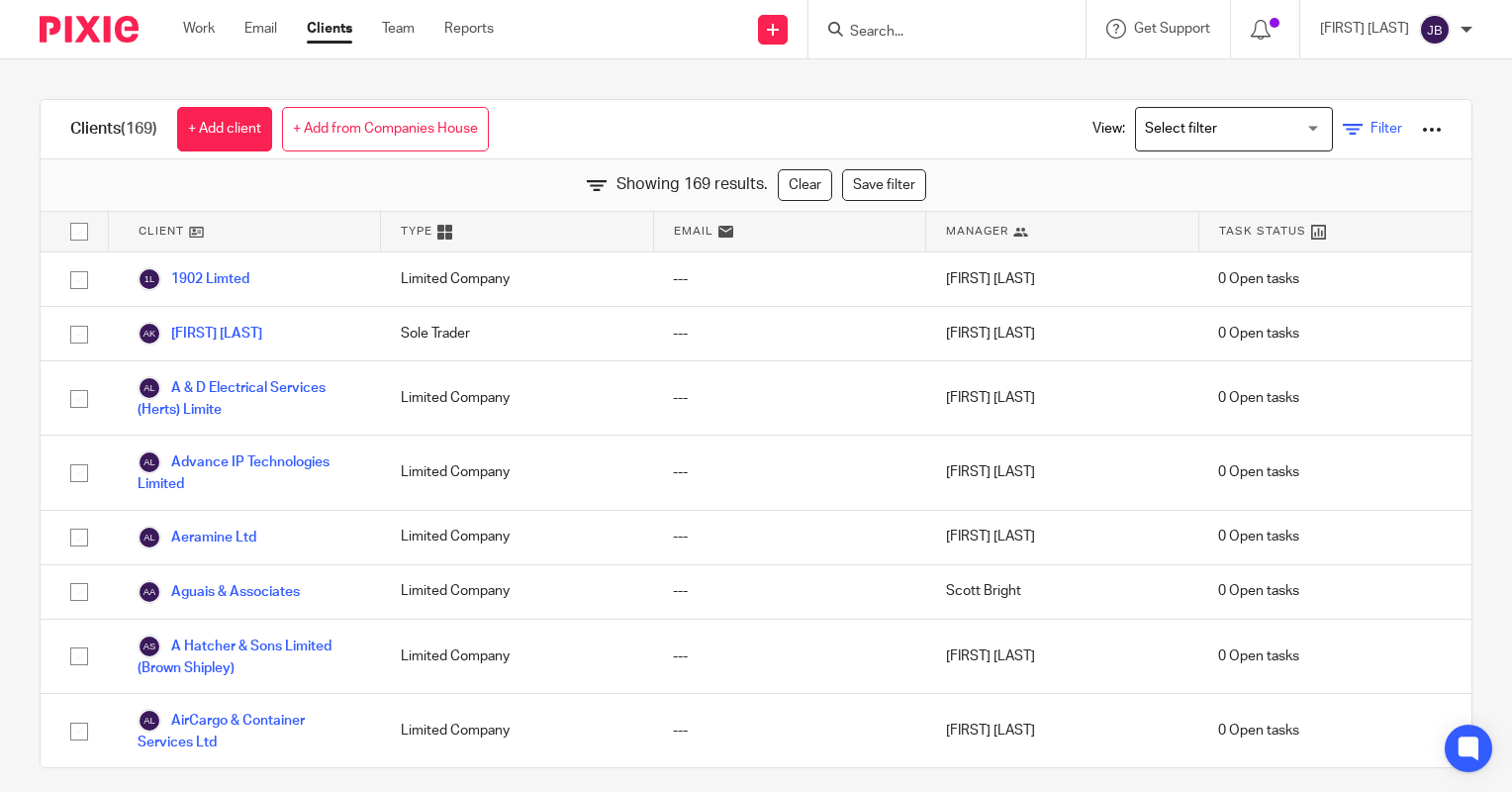click at bounding box center (1353, 130) 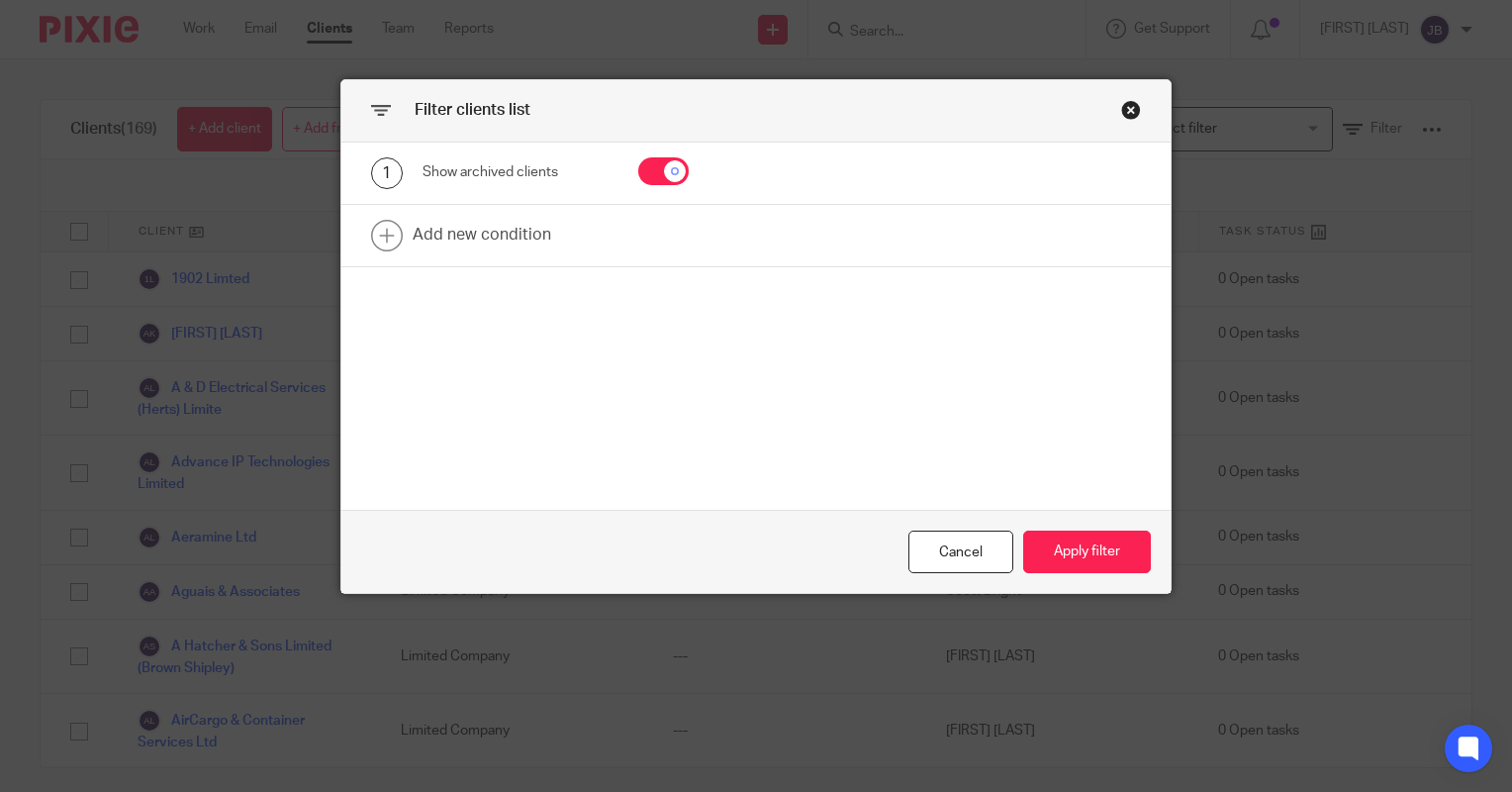 click at bounding box center [663, 171] 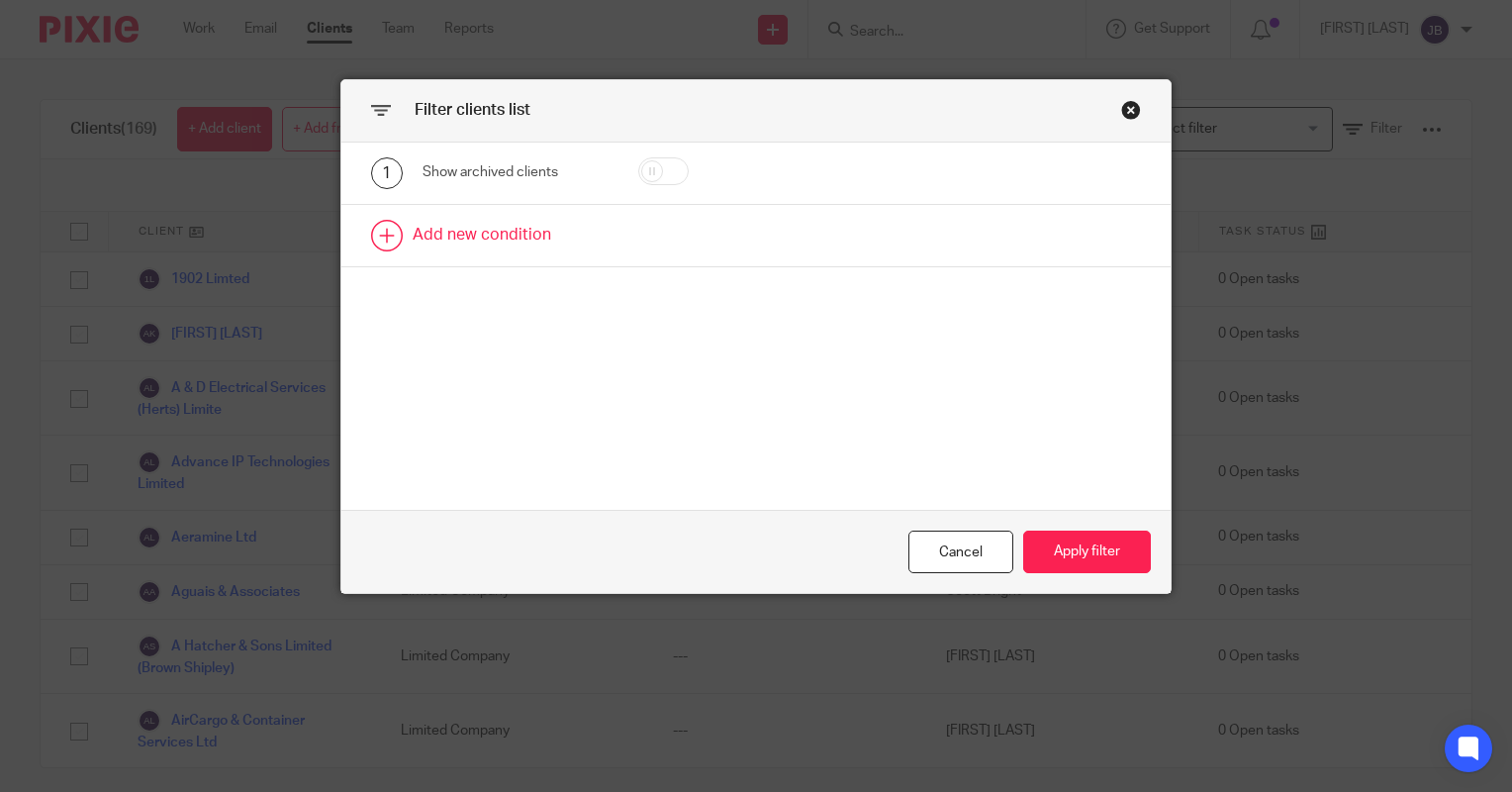 click at bounding box center [756, 236] 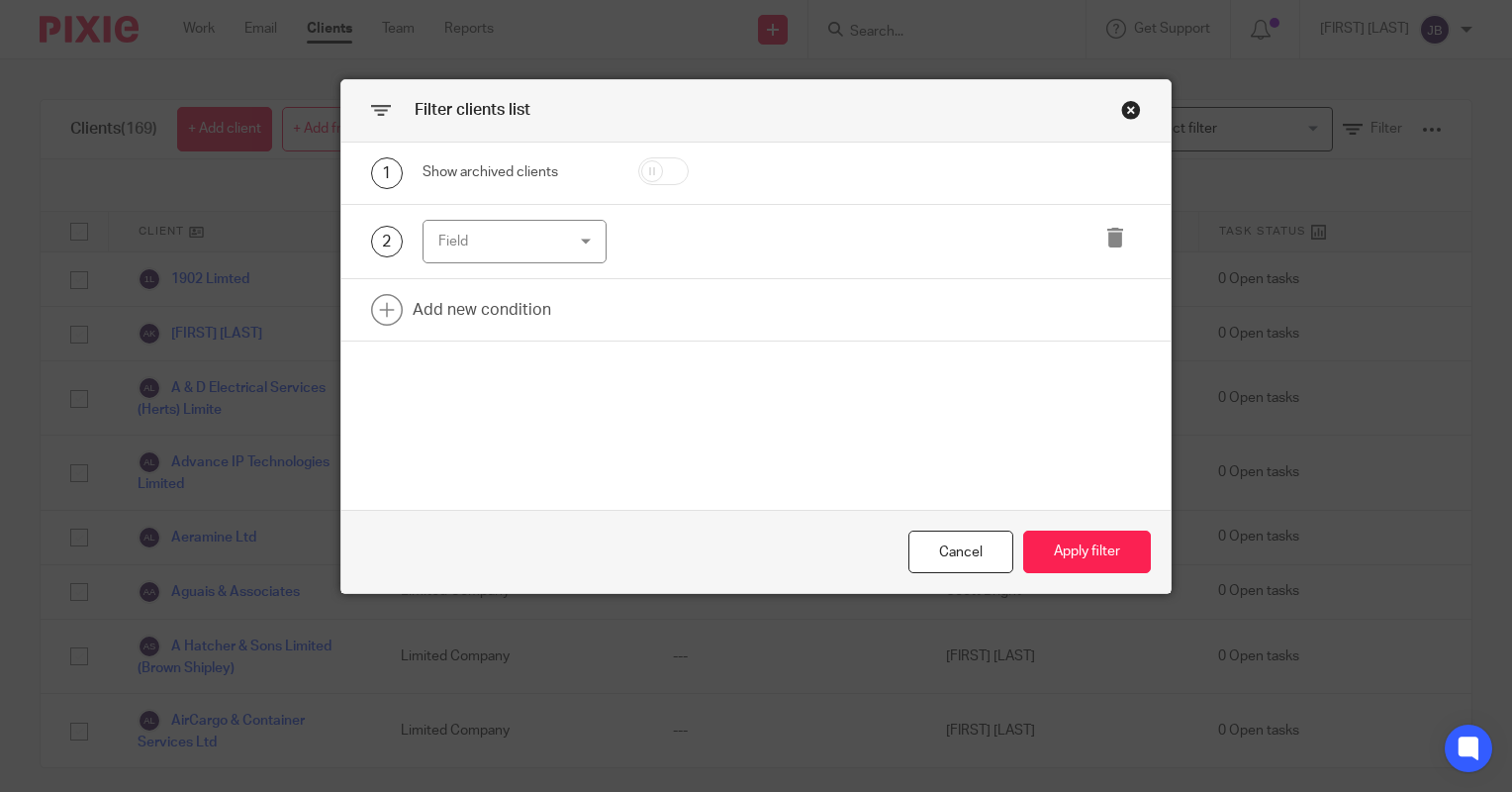 click on "Field" at bounding box center [506, 242] 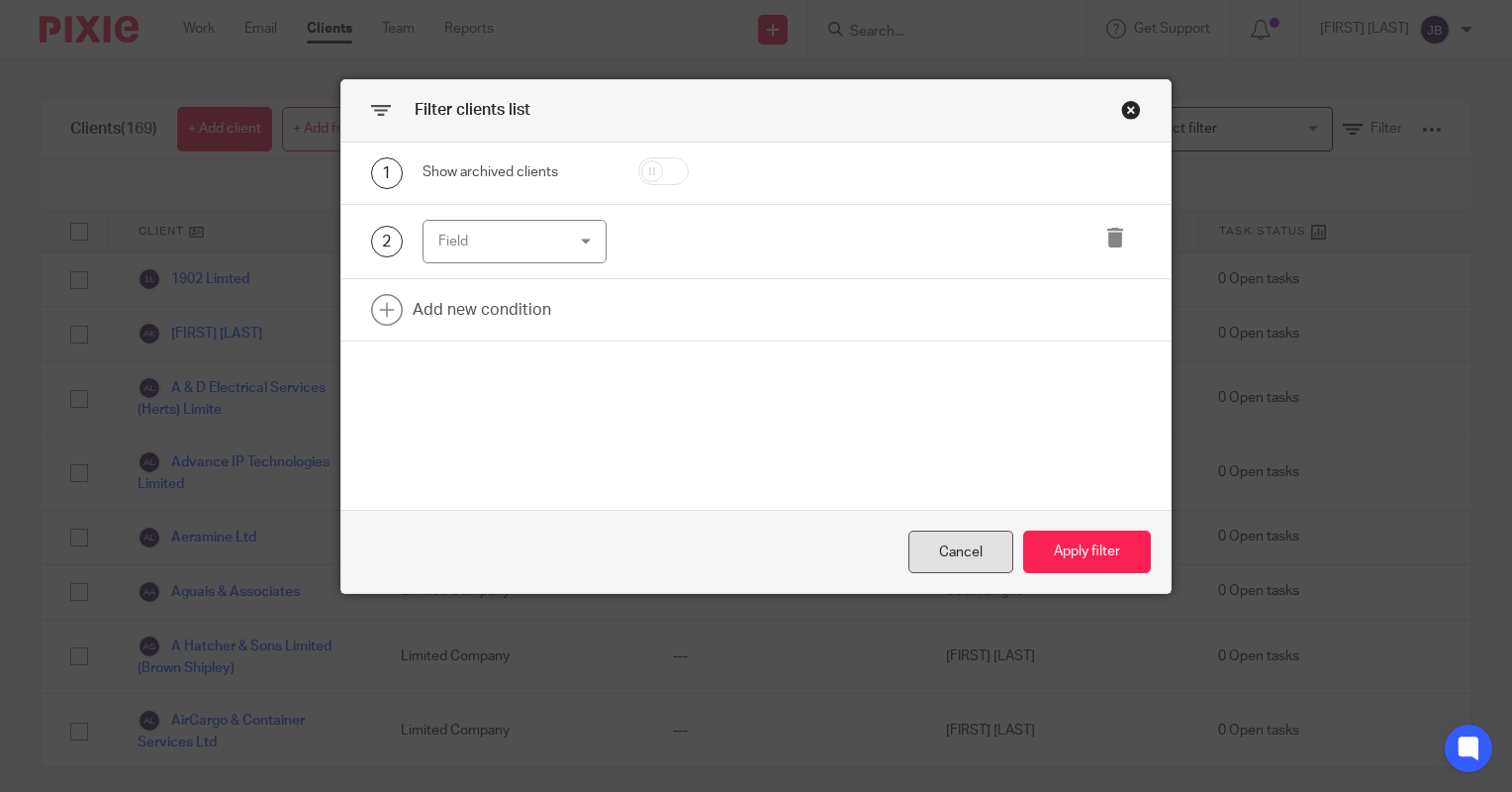 click on "Cancel" at bounding box center (961, 551) 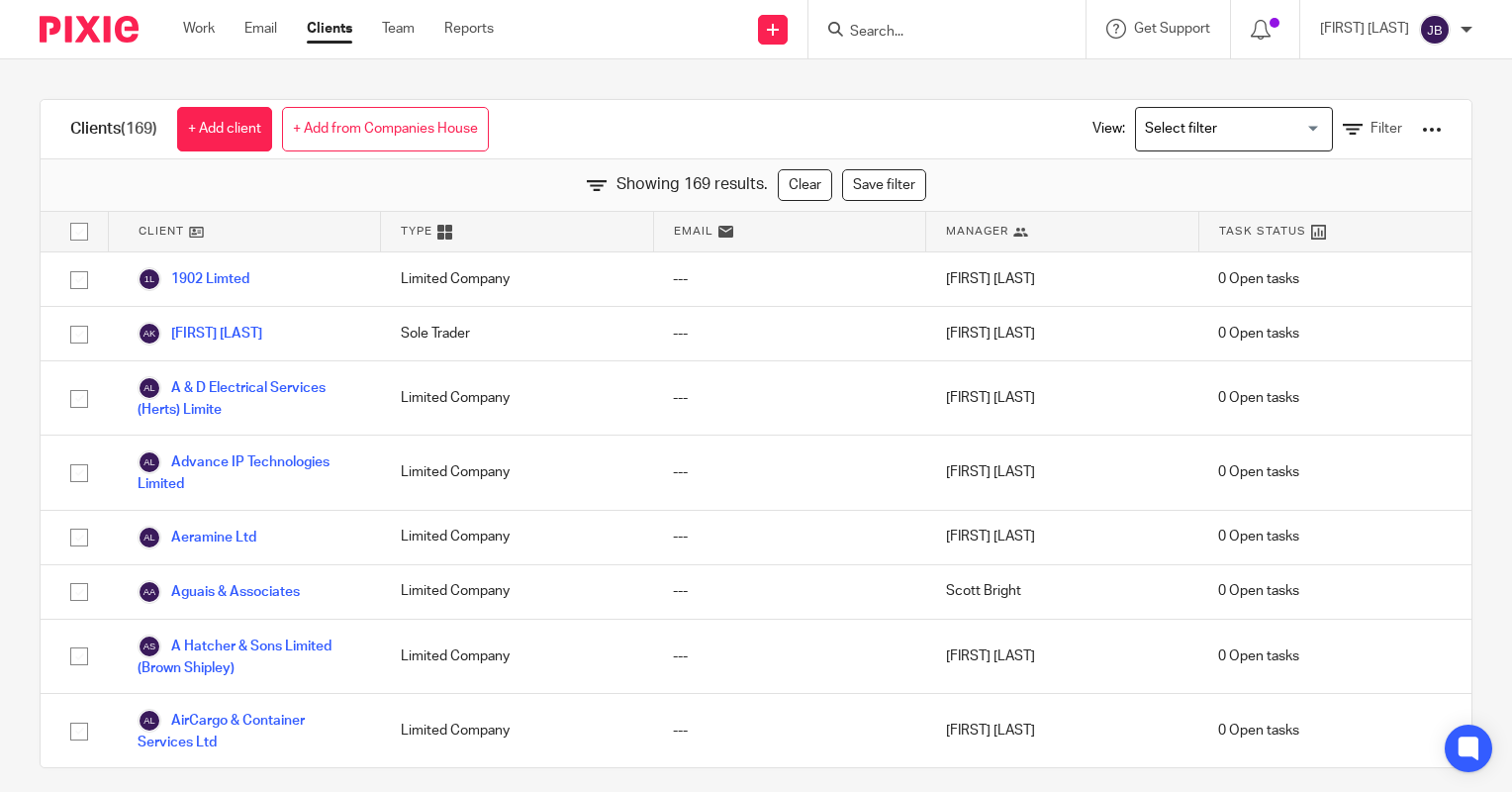 click on "[FIRST] [LAST]" at bounding box center [1396, 30] 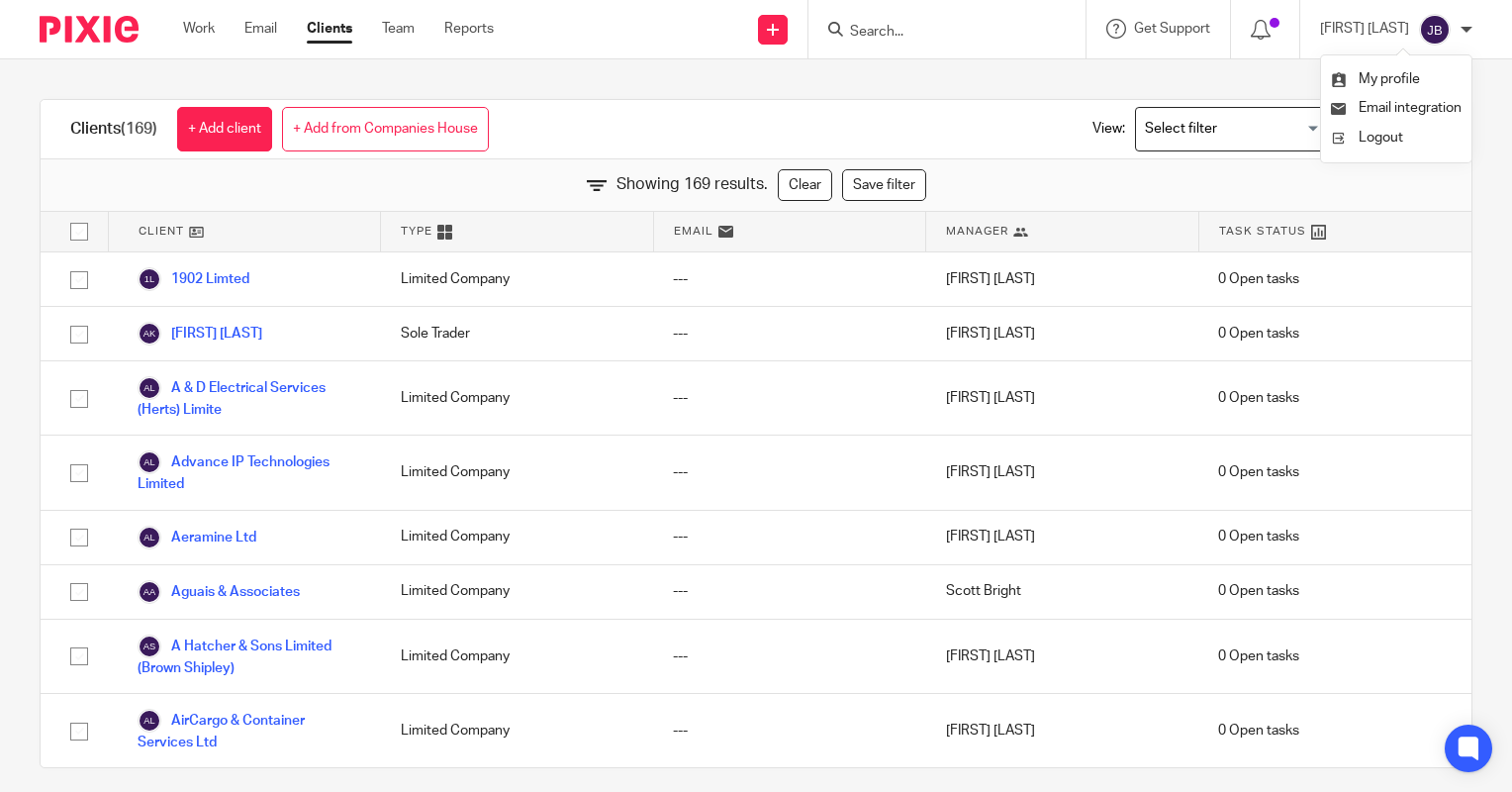 click on "Clients
(169)
+ Add client
+ Add from Companies House
View:
Loading...          Filter
Showing 169 results.
Clear
Save filter
Client         Type     Email     Manager       Task Status
1902 Limted
Limited Company
---
Tianna Patel
0 Open tasks
A B Kemp
Sole Trader
---
Jane Spraggs
0 Open tasks
A & D Electrical Services (Herts) Limite
Limited Company
---
Jane Spraggs
0 Open tasks
Advance IP Technologies Limited
Limited Company" at bounding box center (756, 426) 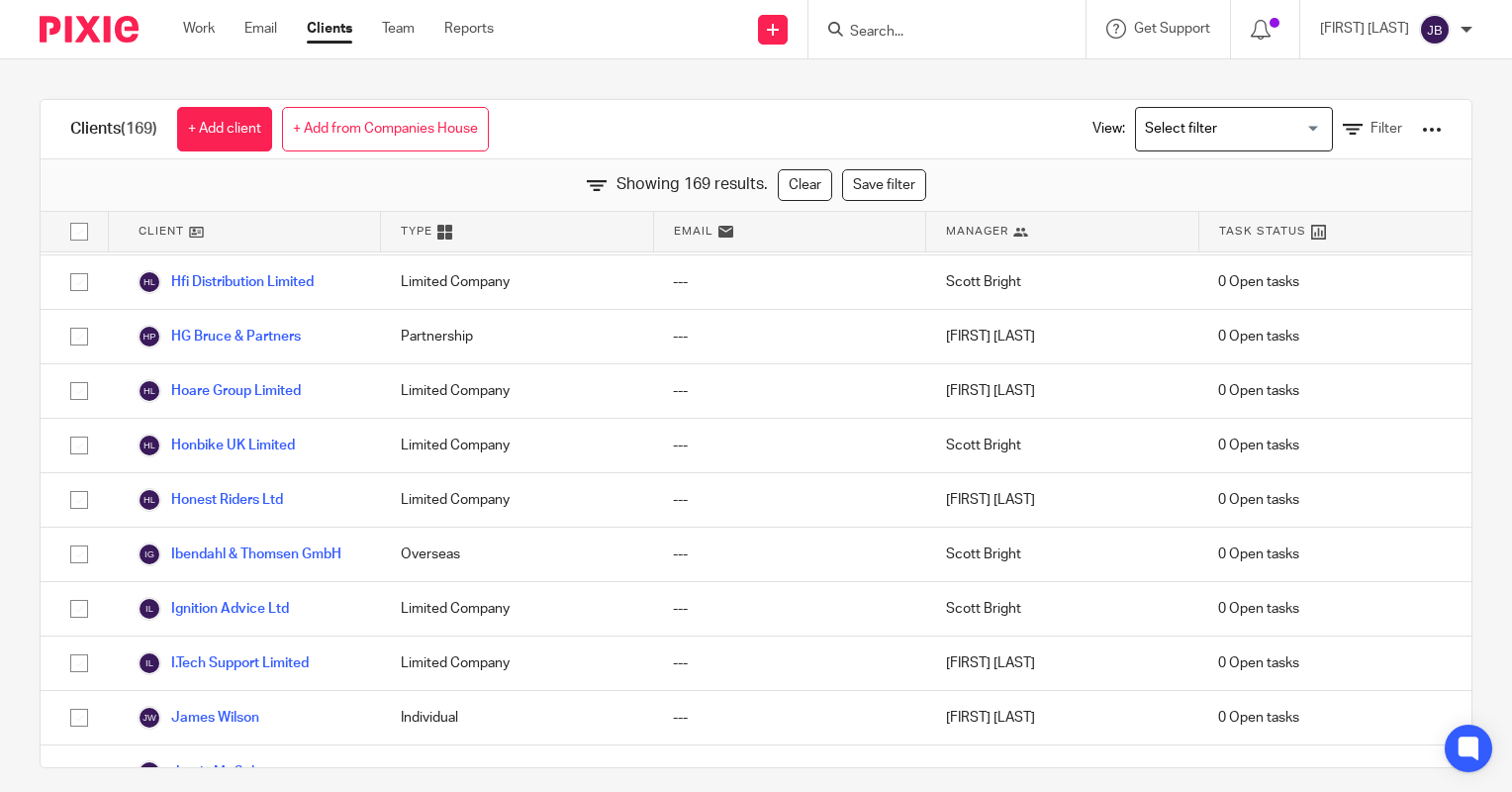 scroll, scrollTop: 0, scrollLeft: 0, axis: both 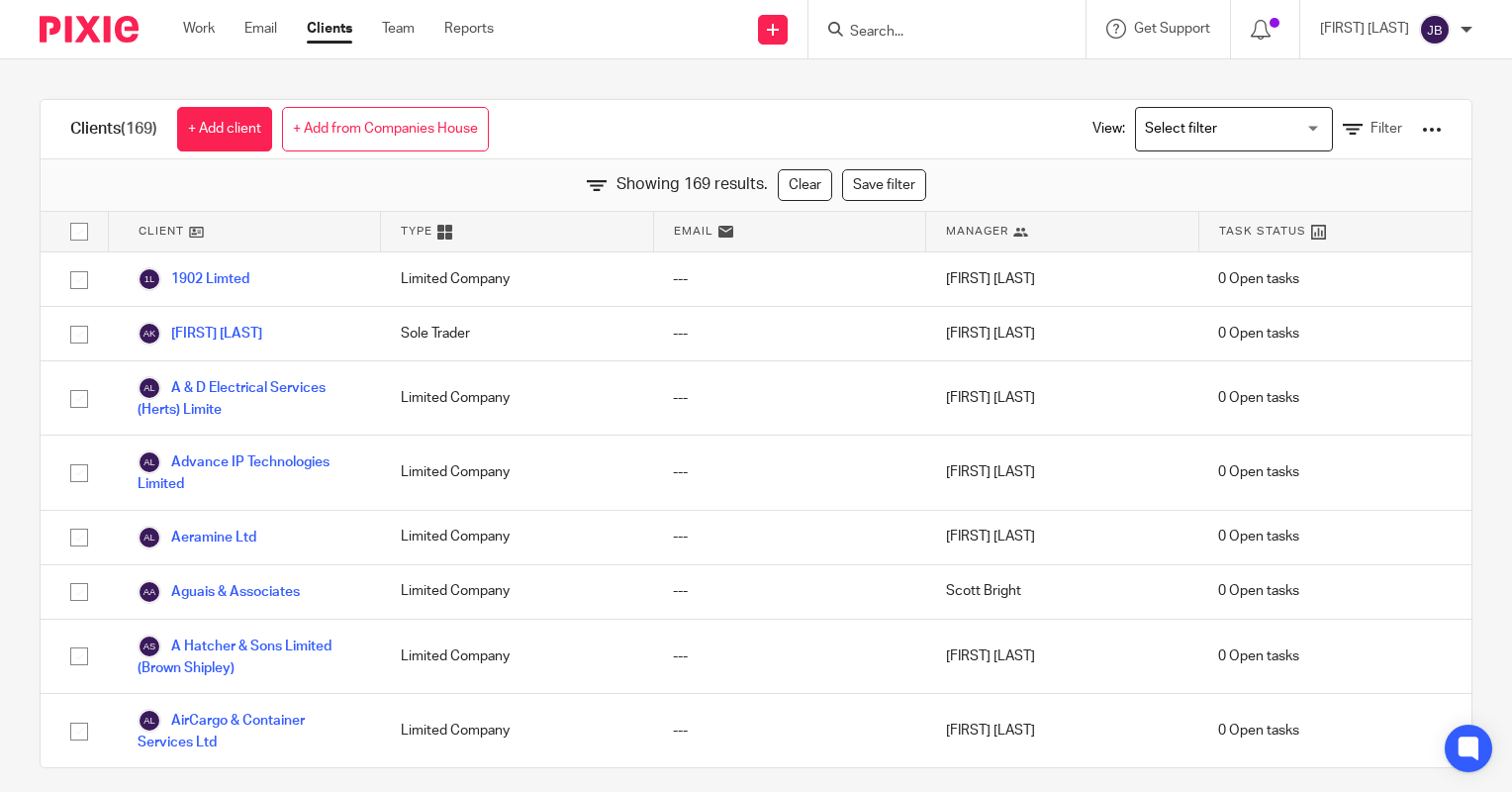click at bounding box center [89, 29] 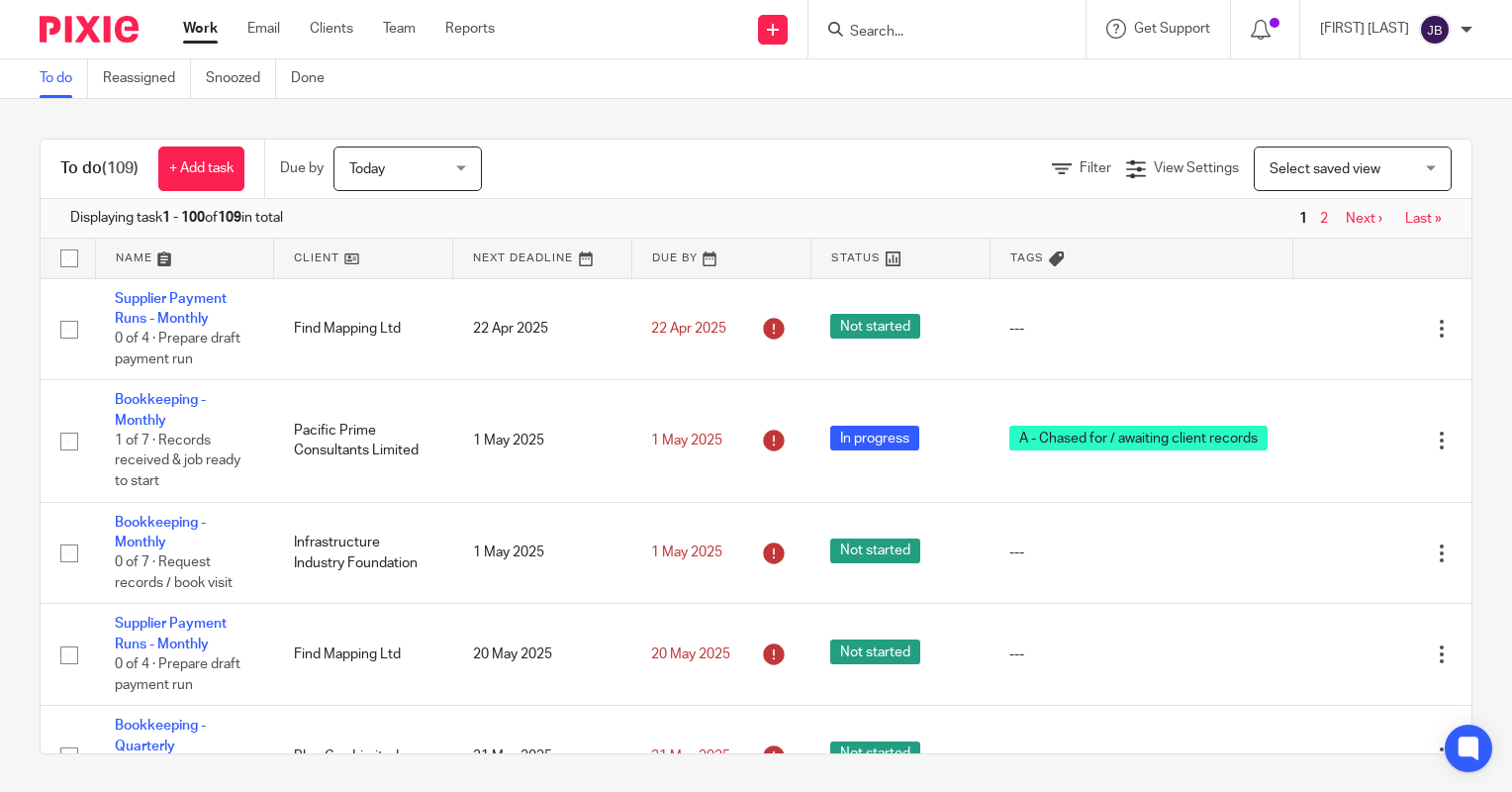 scroll, scrollTop: 0, scrollLeft: 0, axis: both 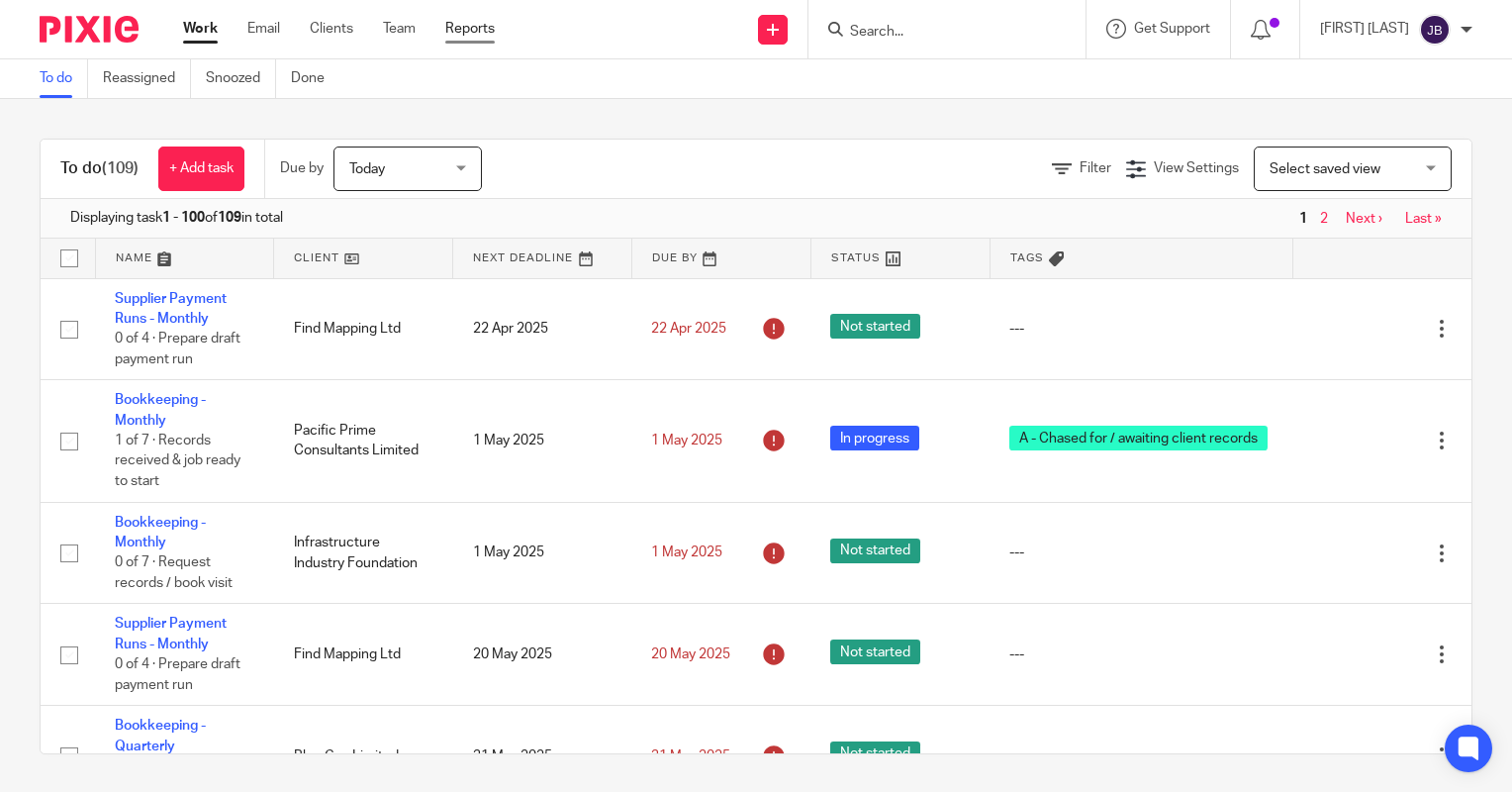 click on "Reports" at bounding box center (470, 29) 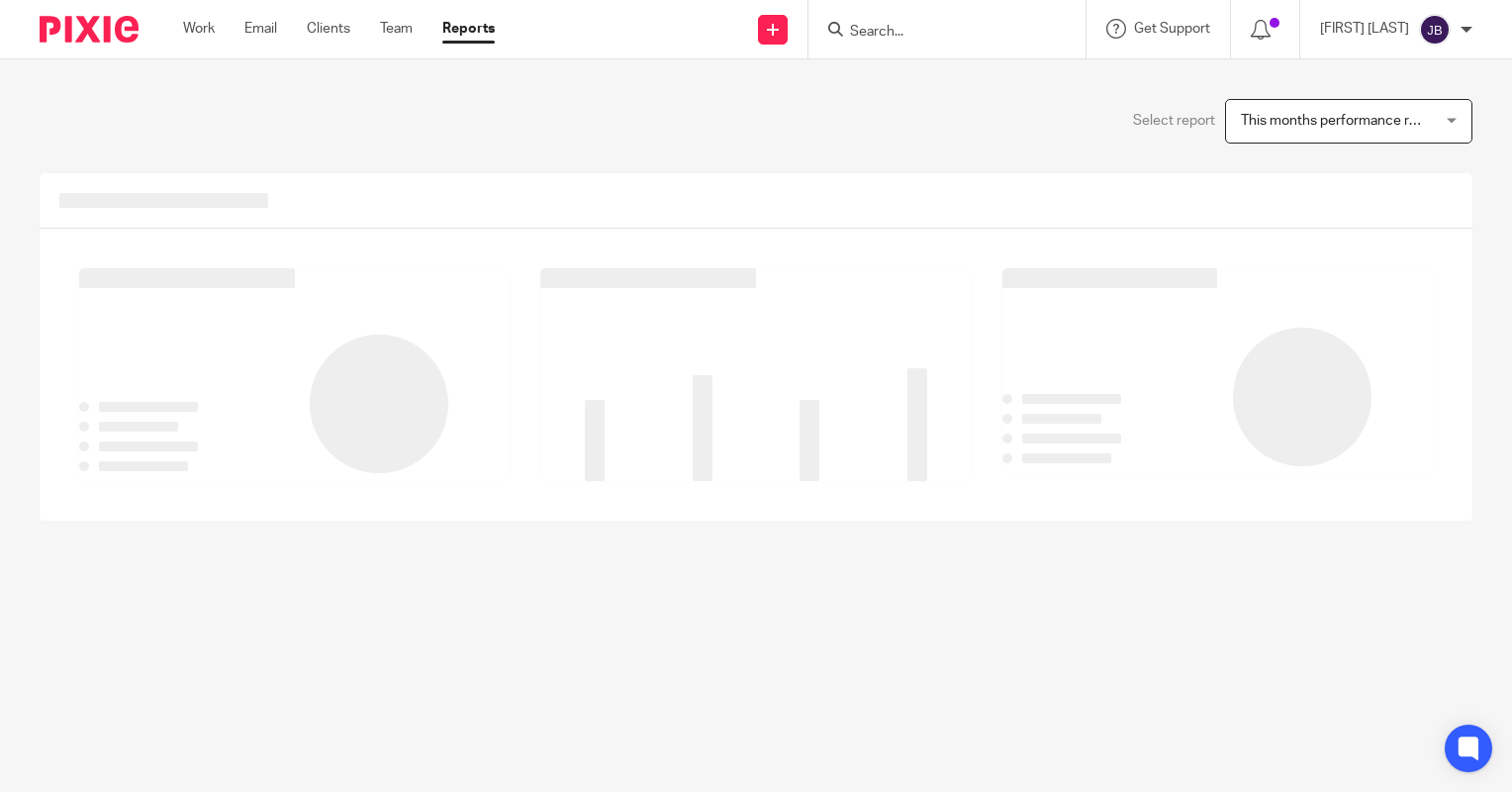 scroll, scrollTop: 0, scrollLeft: 0, axis: both 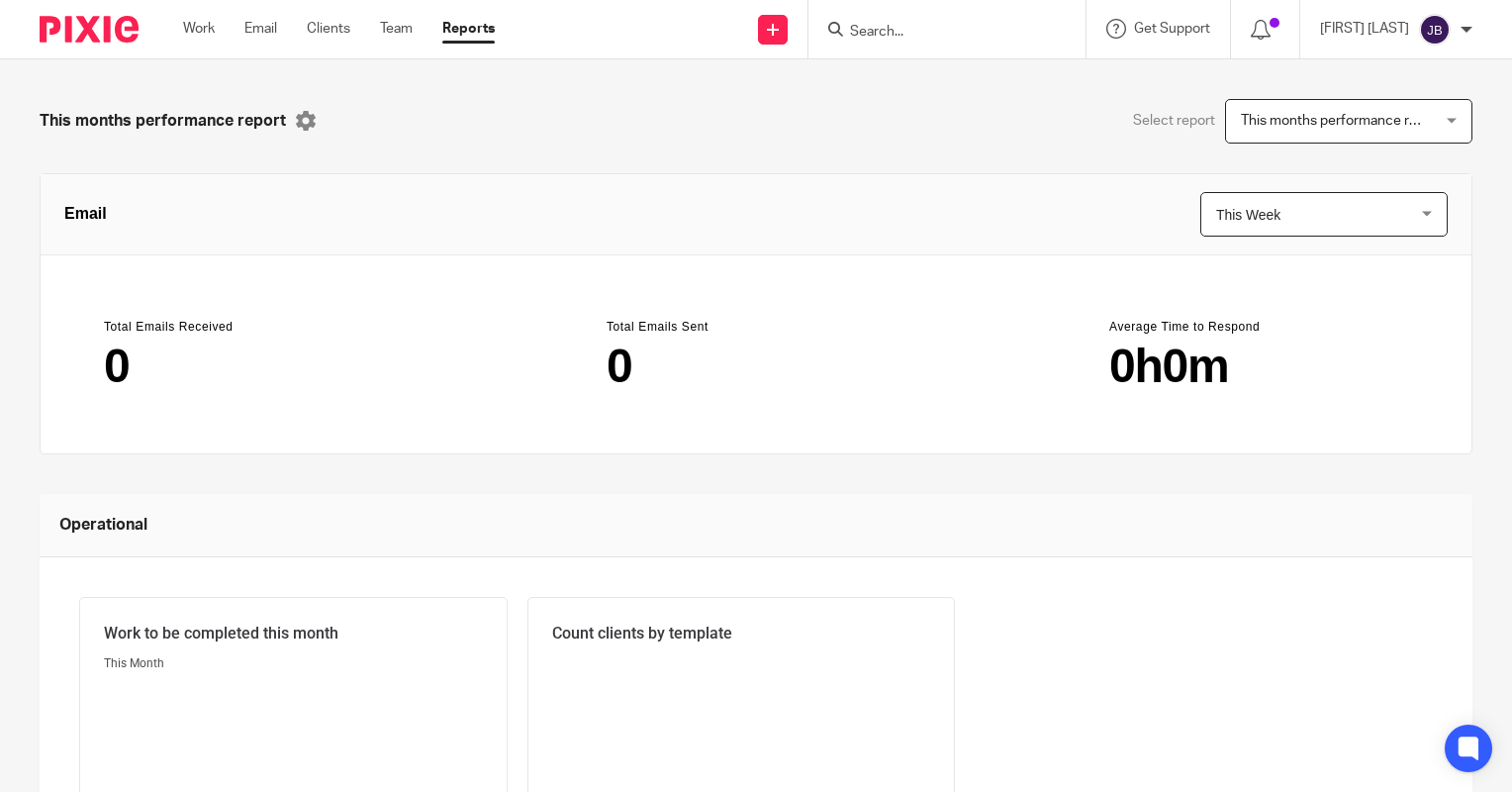 click at bounding box center (937, 33) 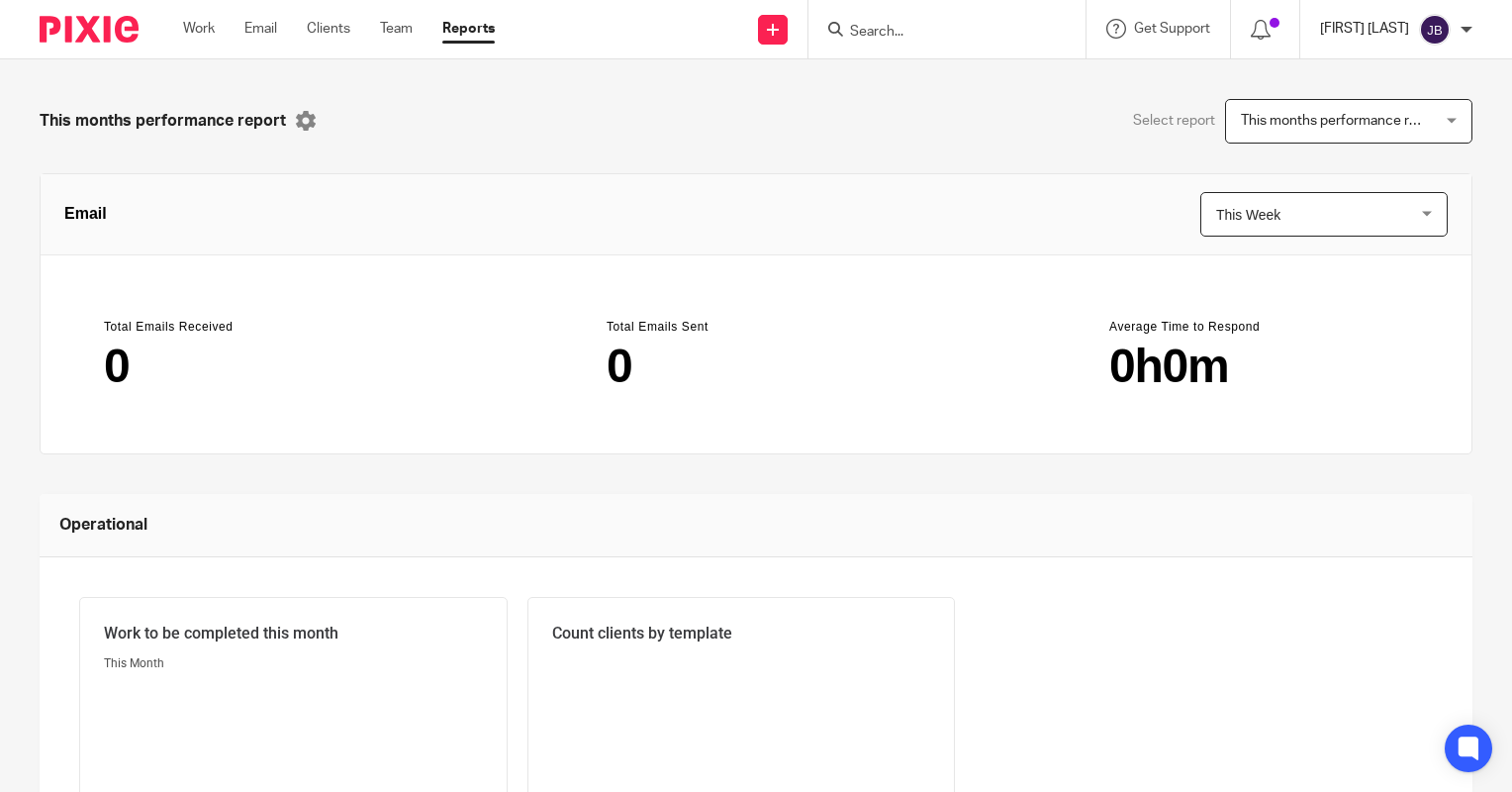 click on "[FIRST] [LAST]" at bounding box center (1365, 29) 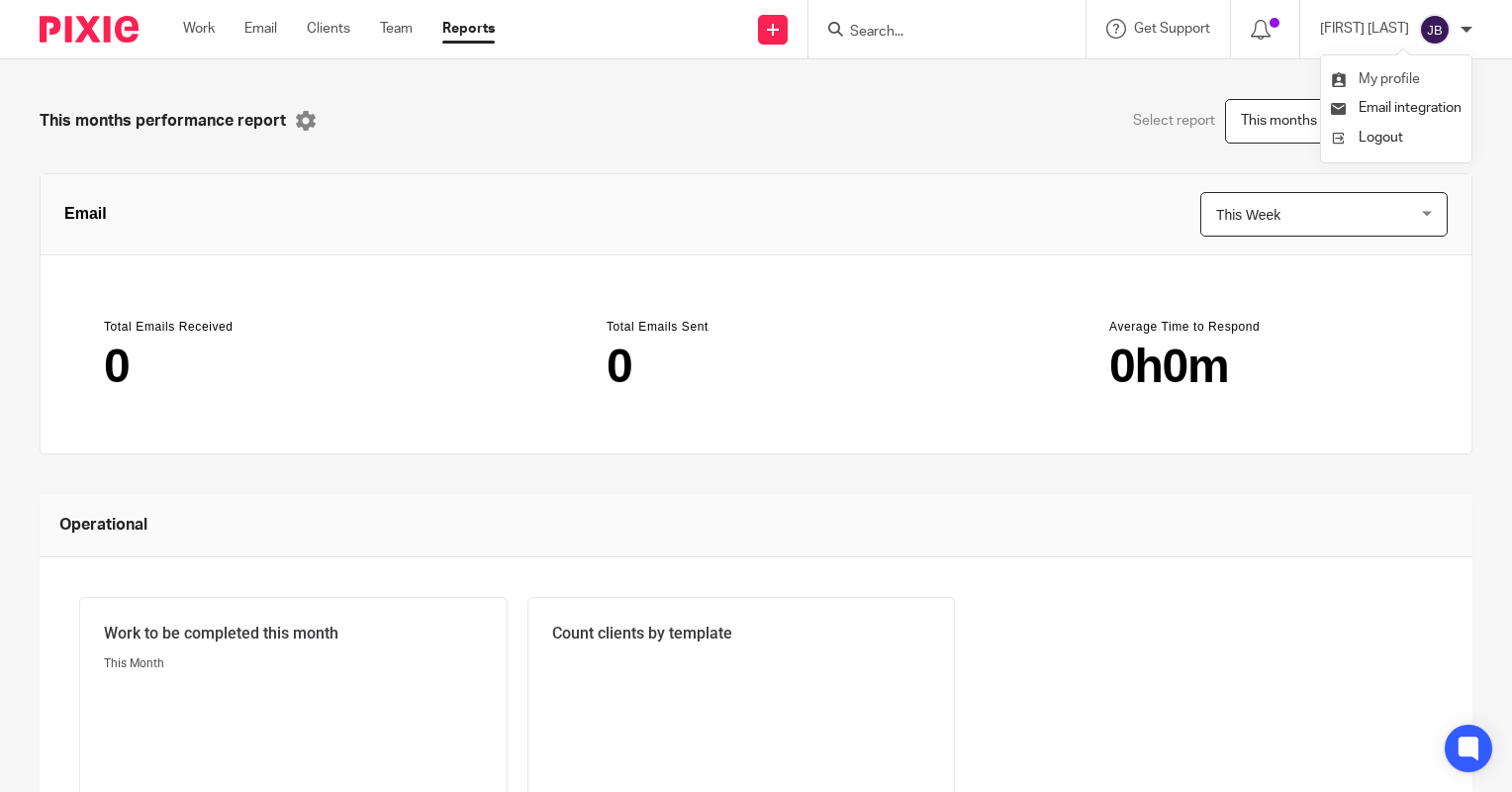 click on "My profile" at bounding box center [1389, 79] 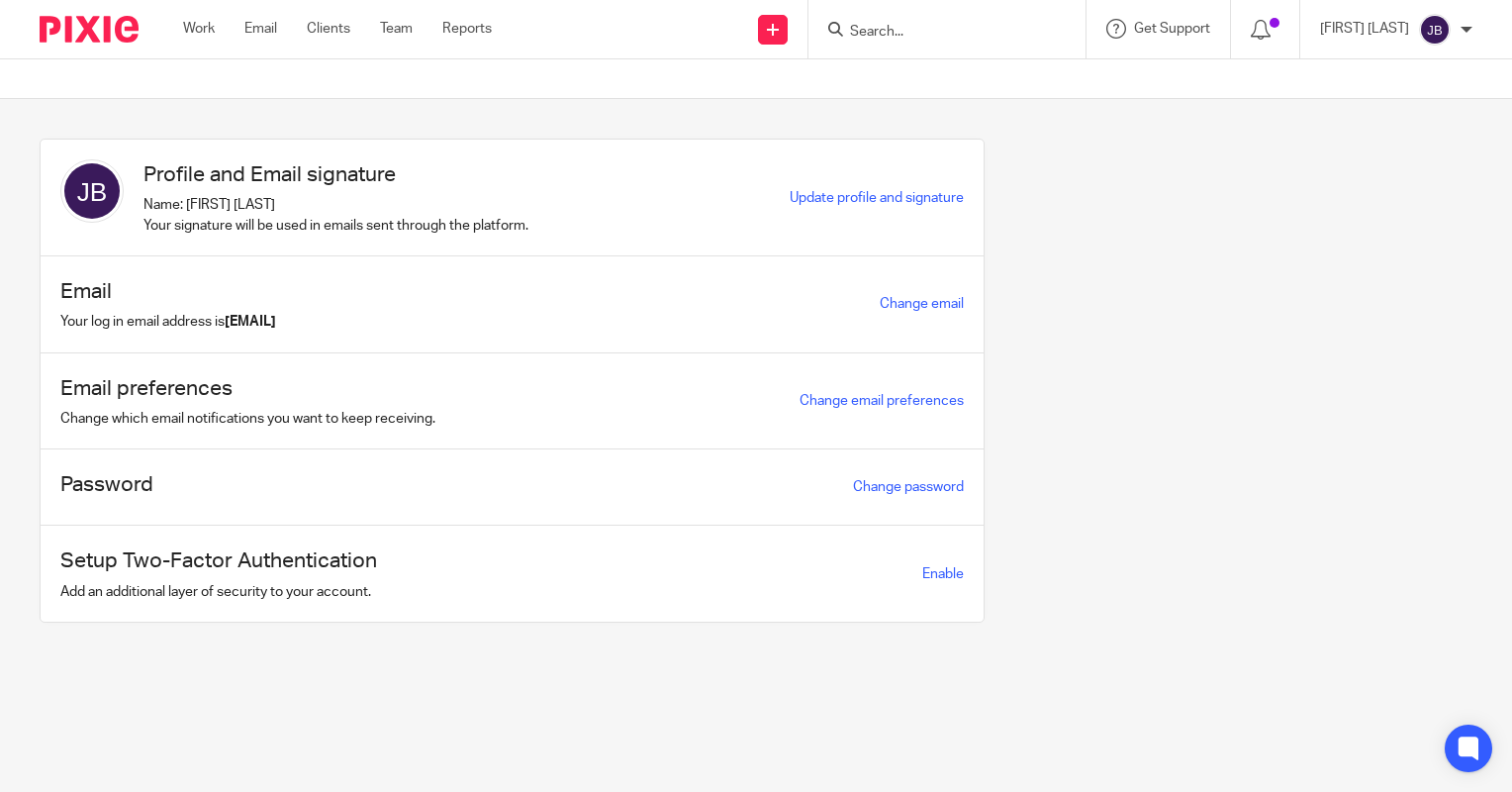 scroll, scrollTop: 0, scrollLeft: 0, axis: both 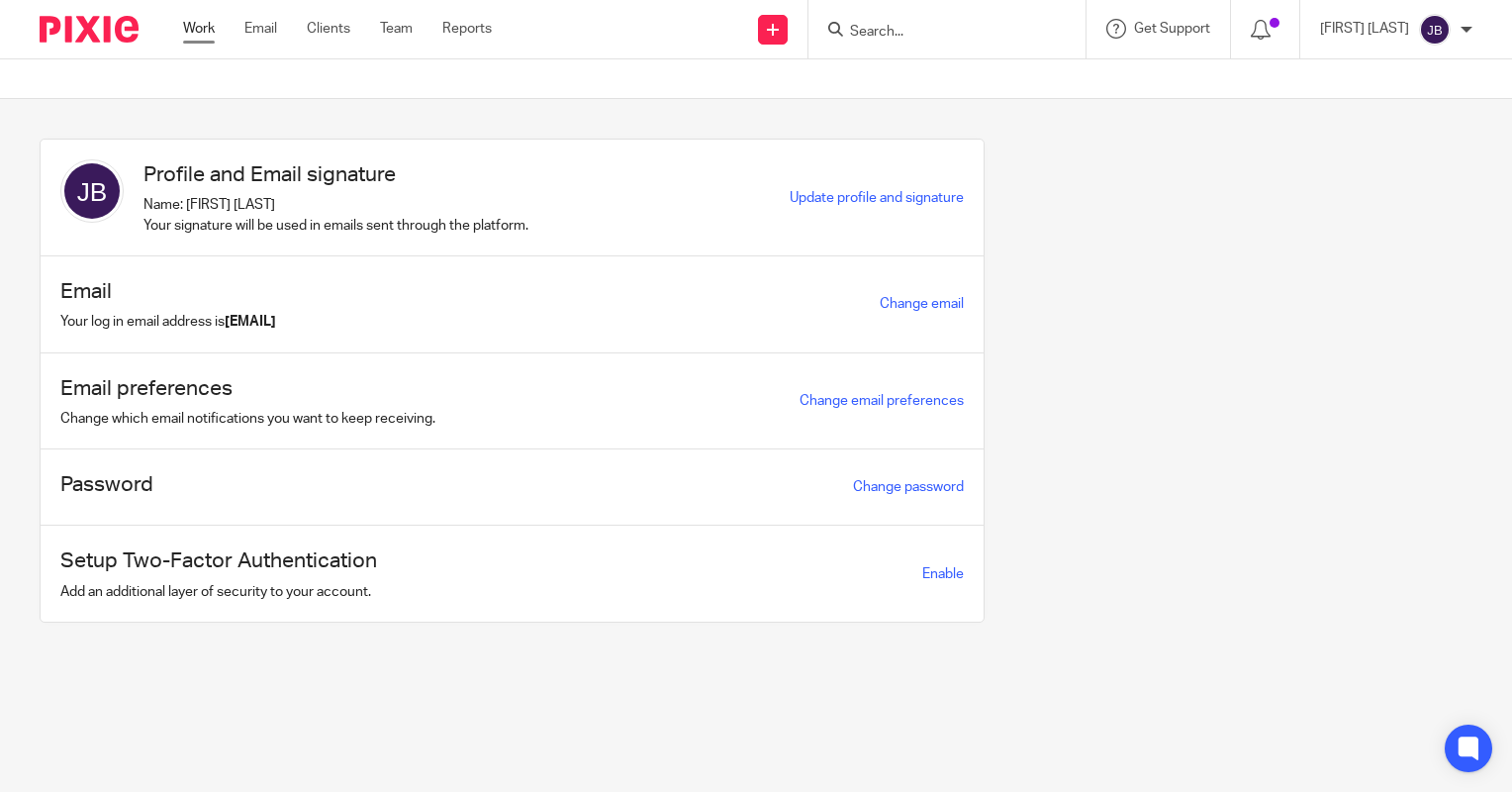 click on "Work" at bounding box center [199, 29] 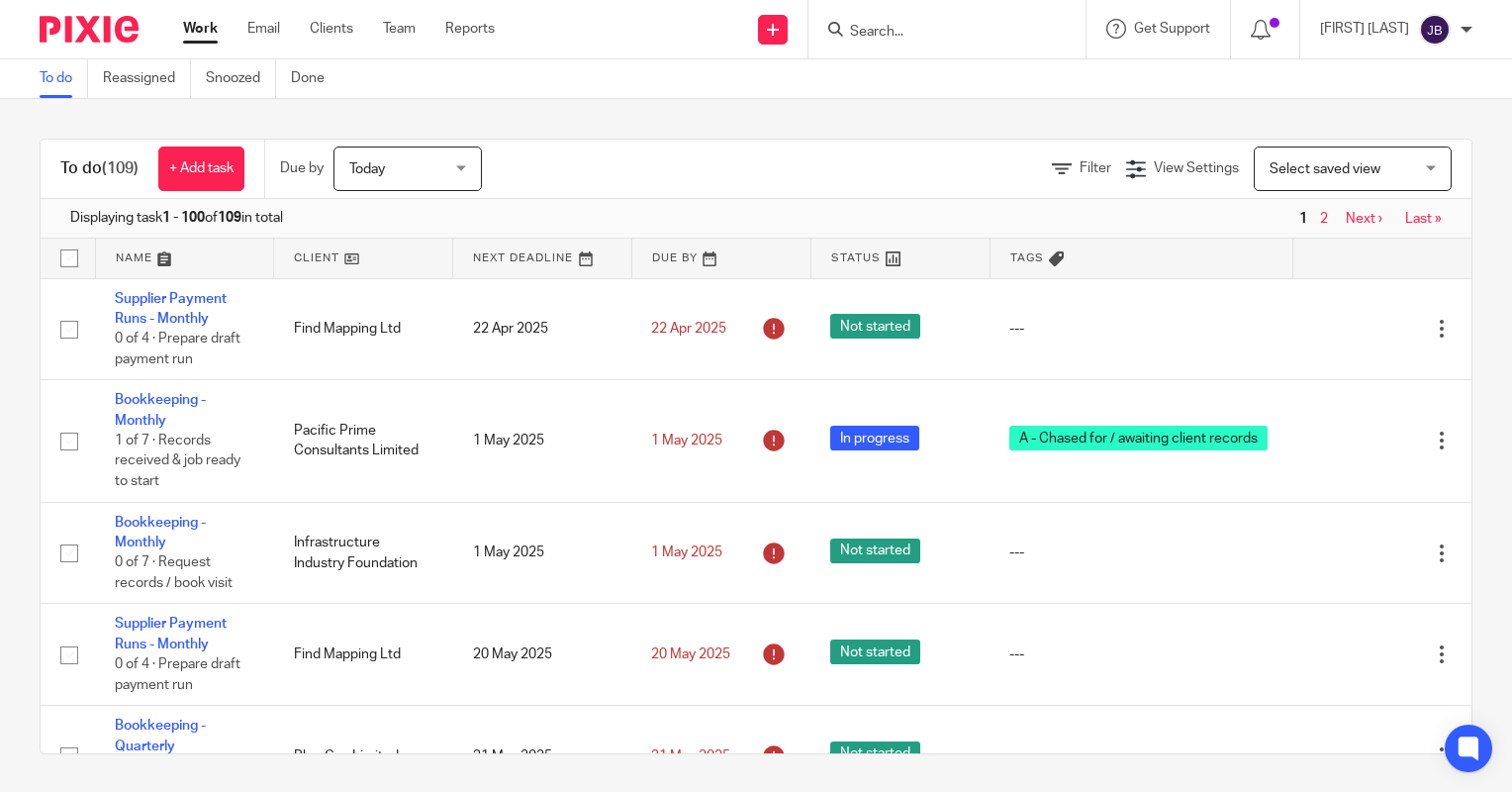 scroll, scrollTop: 0, scrollLeft: 0, axis: both 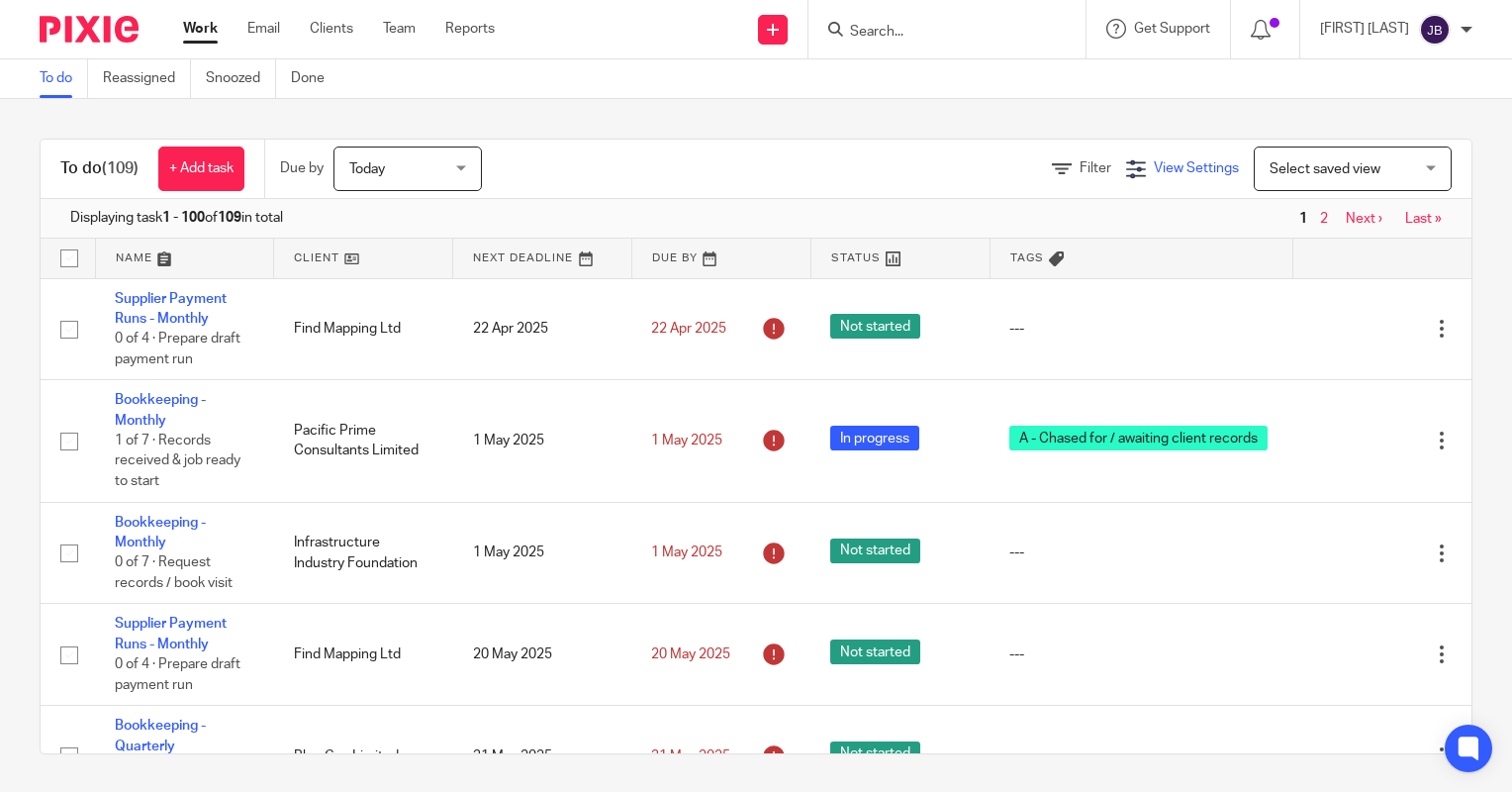 click on "View Settings" at bounding box center (1196, 168) 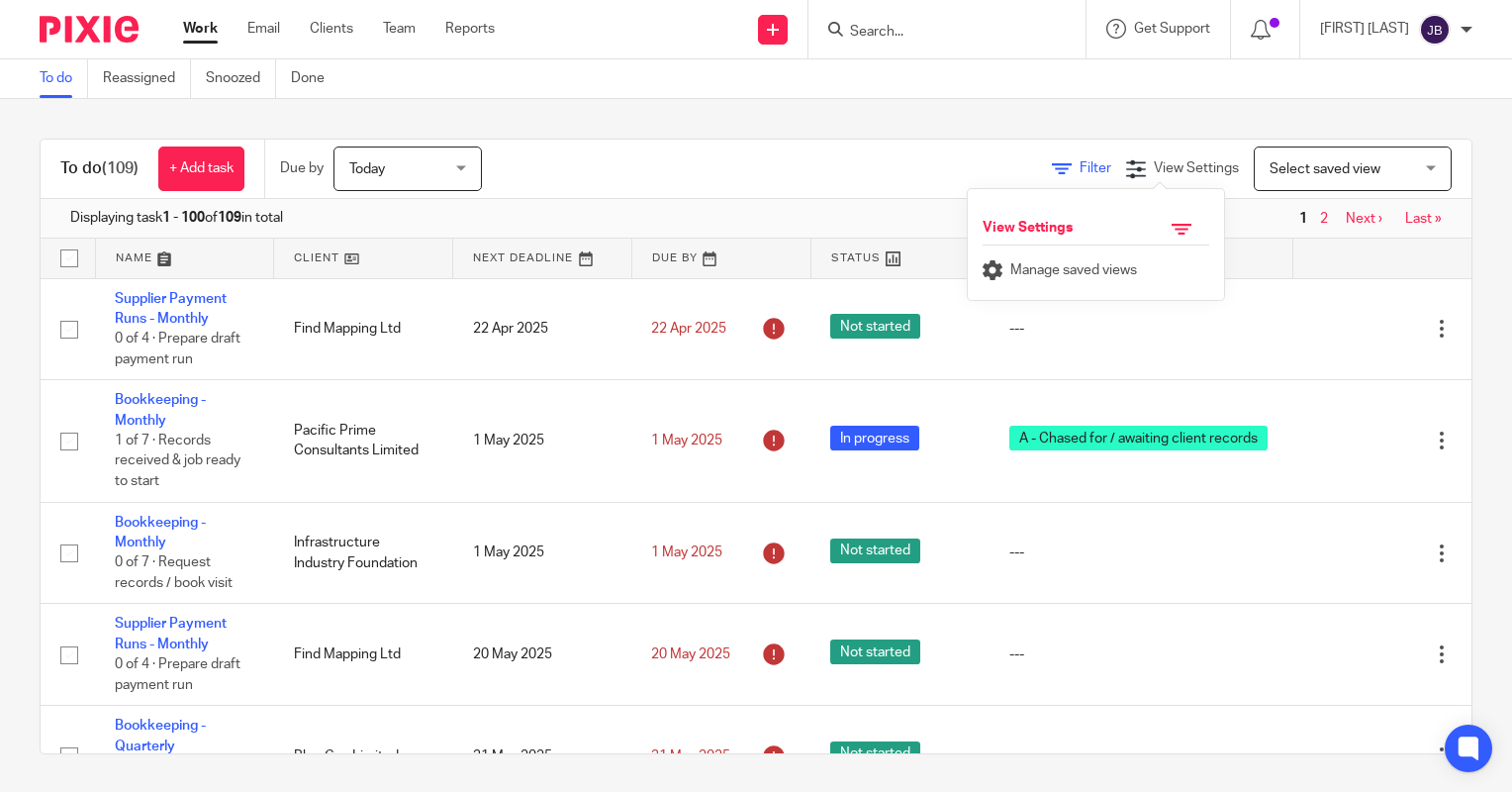 click on "Filter" at bounding box center (1095, 168) 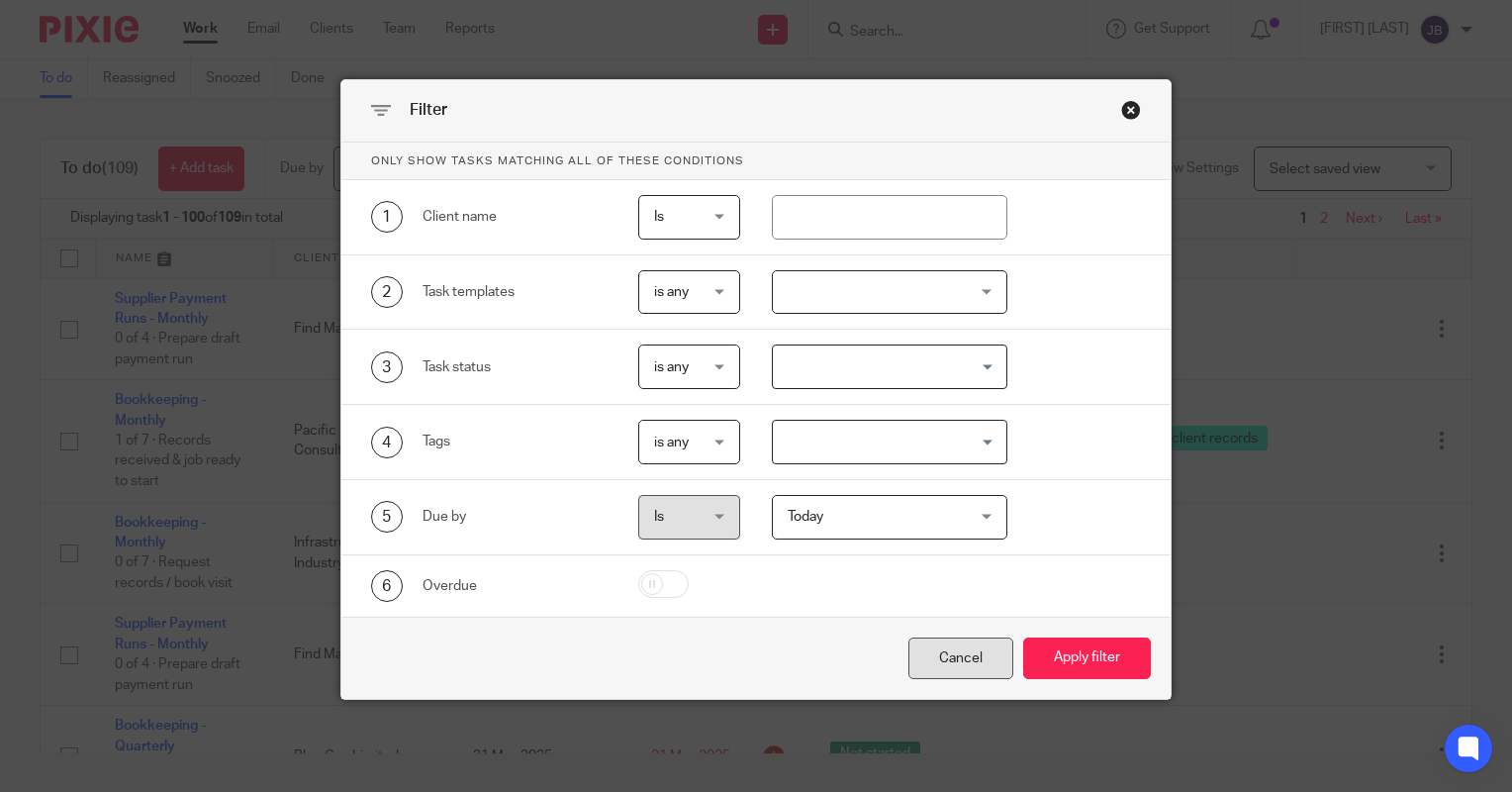 click on "Cancel" at bounding box center (961, 658) 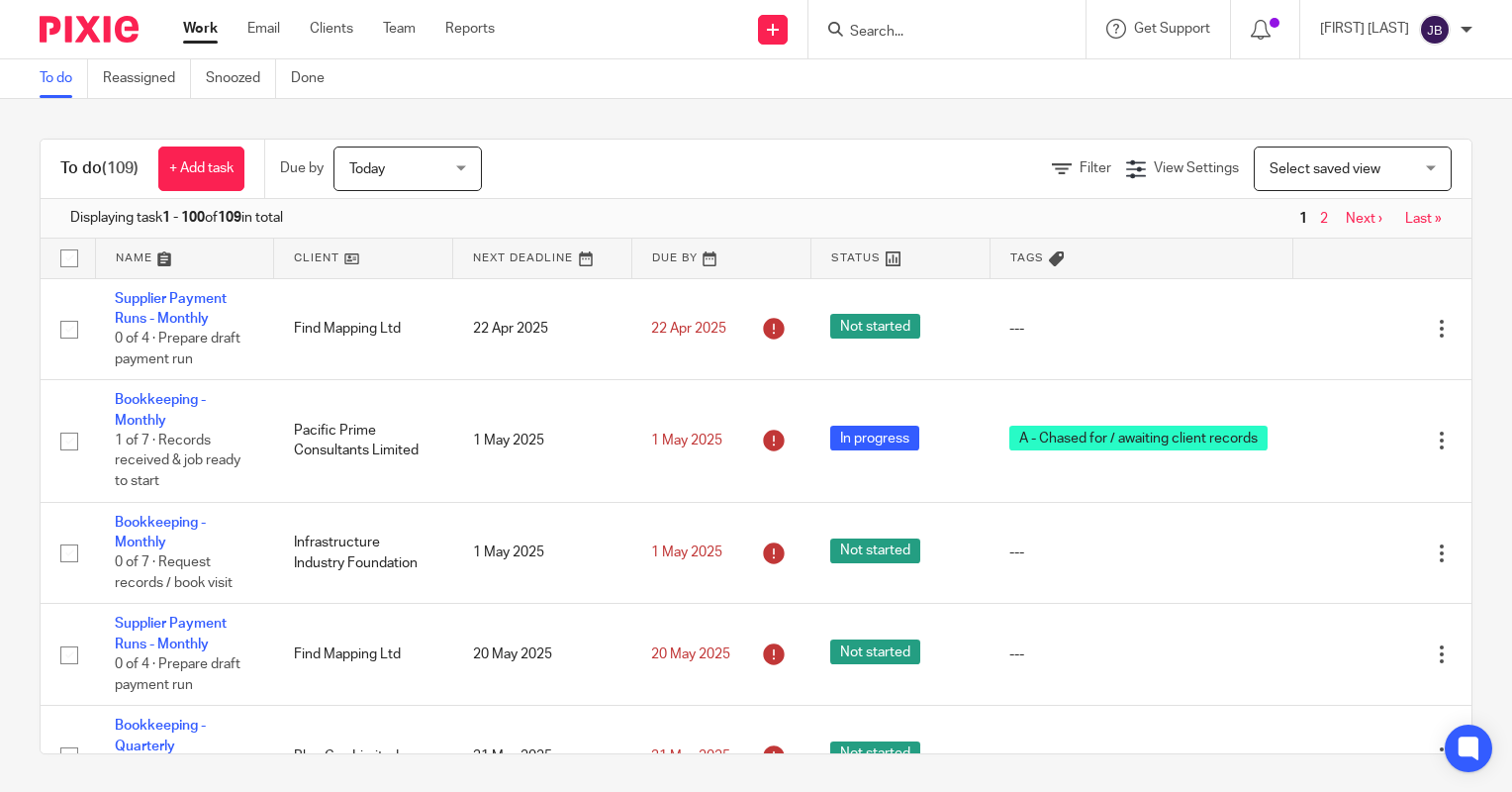 click on "Today" at bounding box center (402, 168) 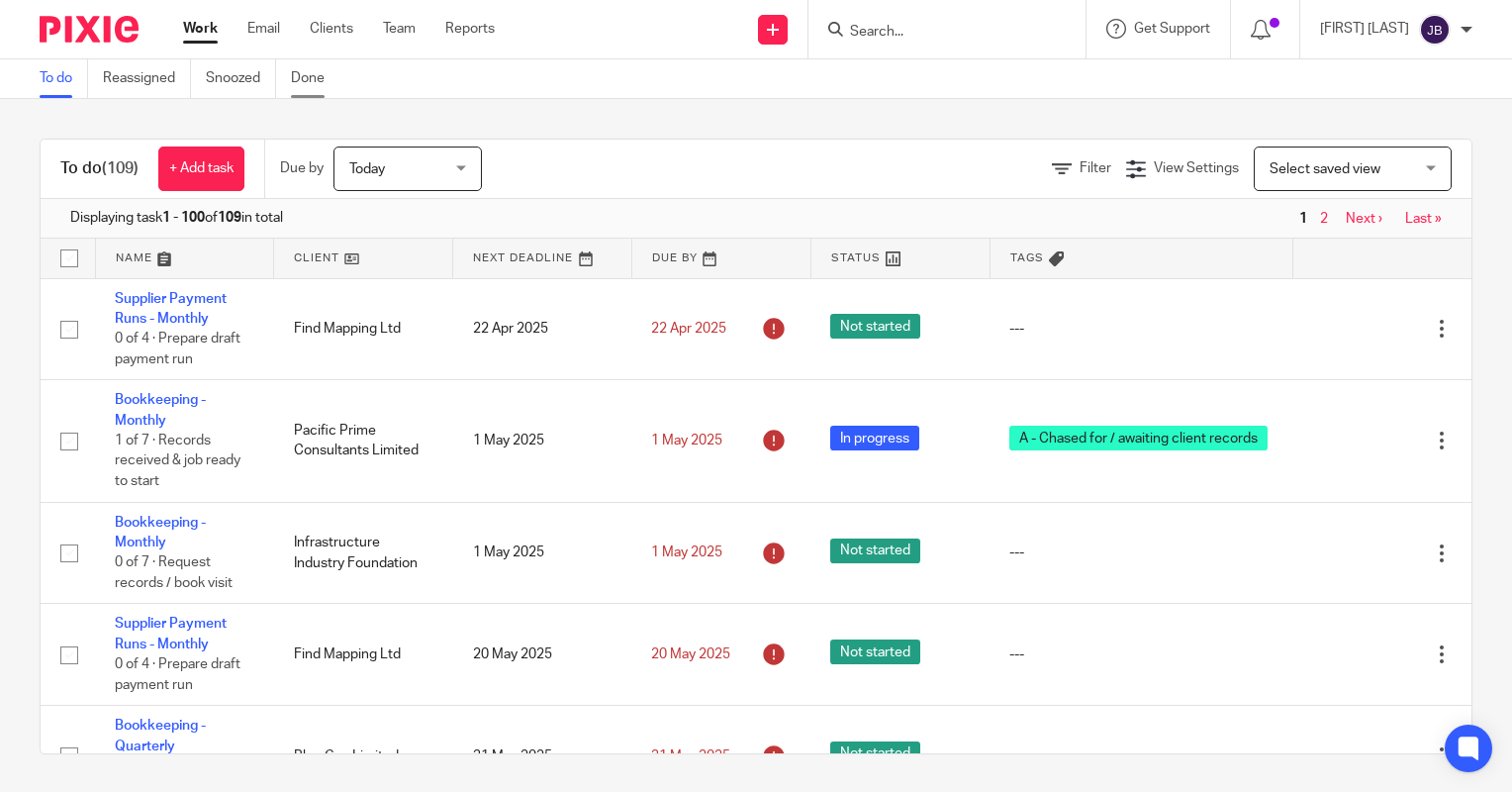 click on "Done" at bounding box center [315, 78] 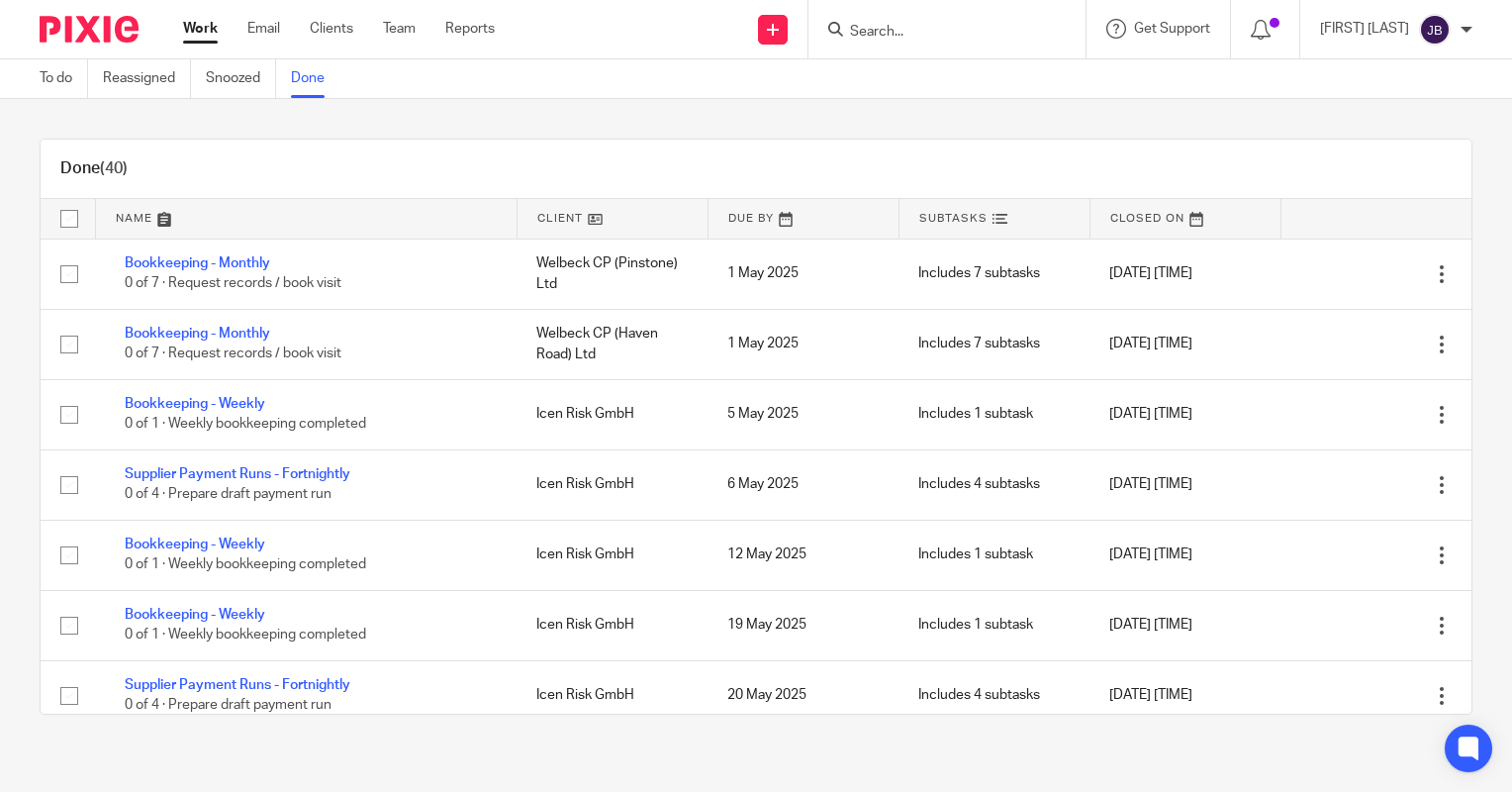 scroll, scrollTop: 0, scrollLeft: 0, axis: both 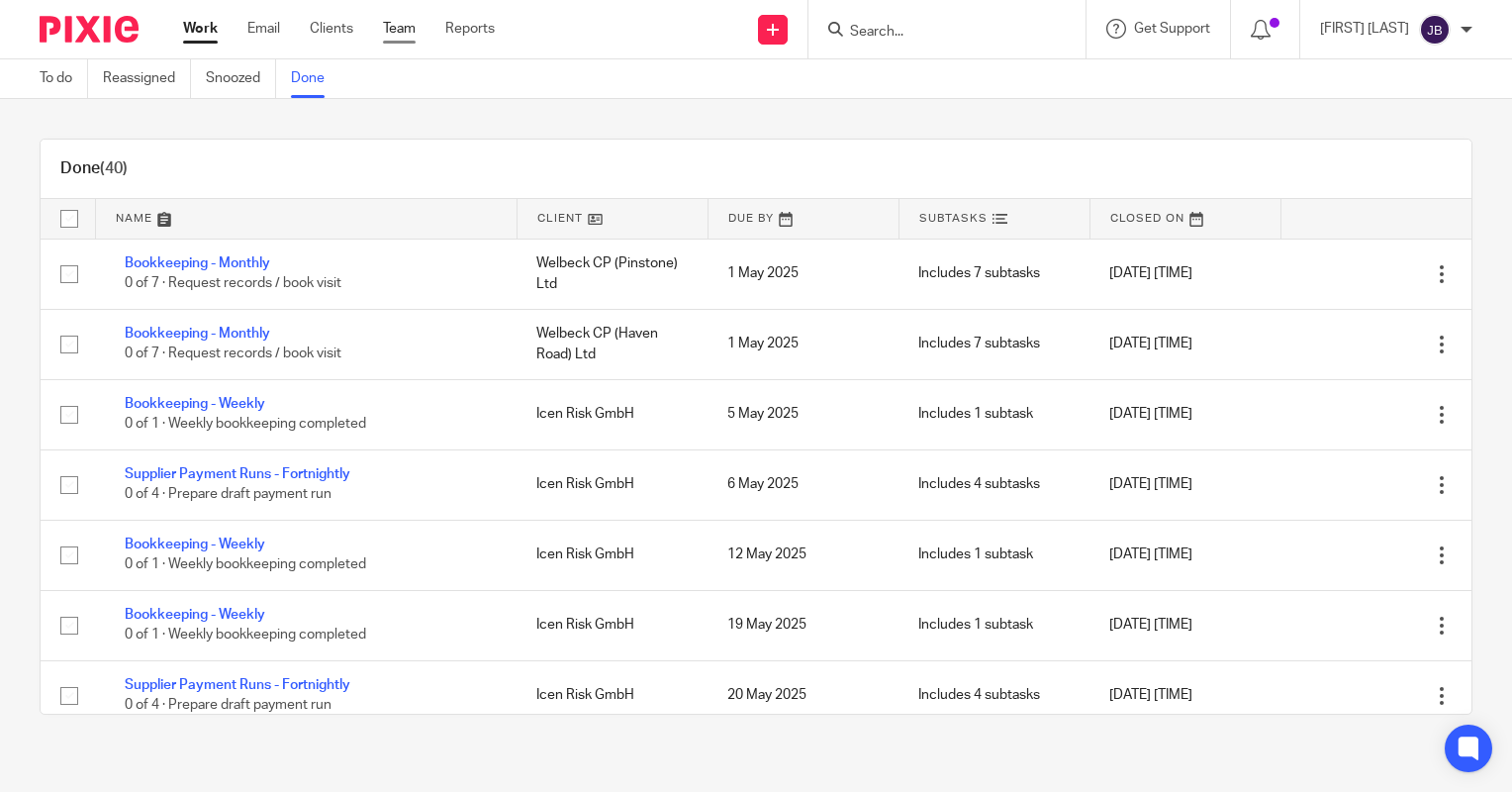 click on "Team" at bounding box center (399, 29) 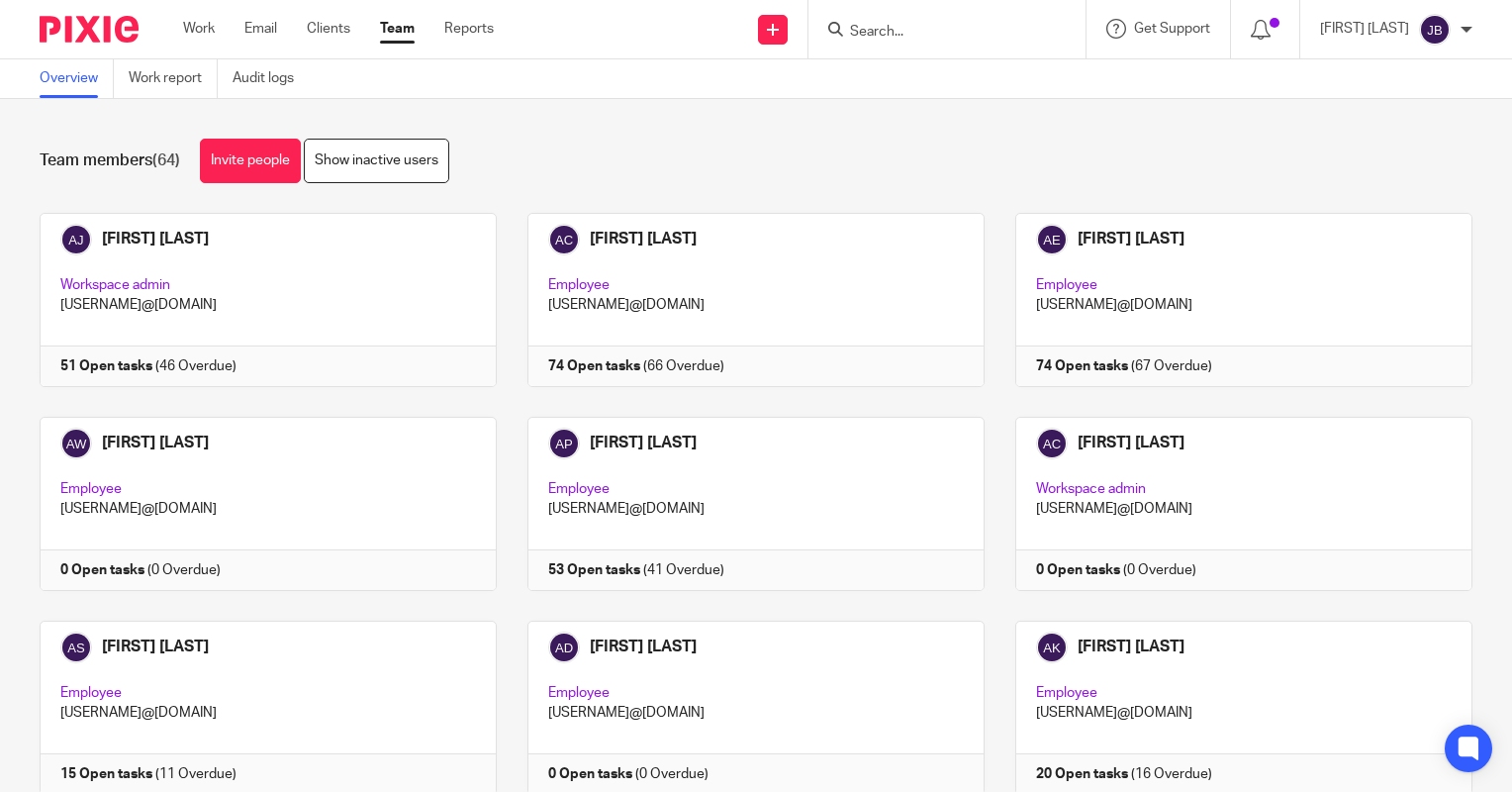 scroll, scrollTop: 0, scrollLeft: 0, axis: both 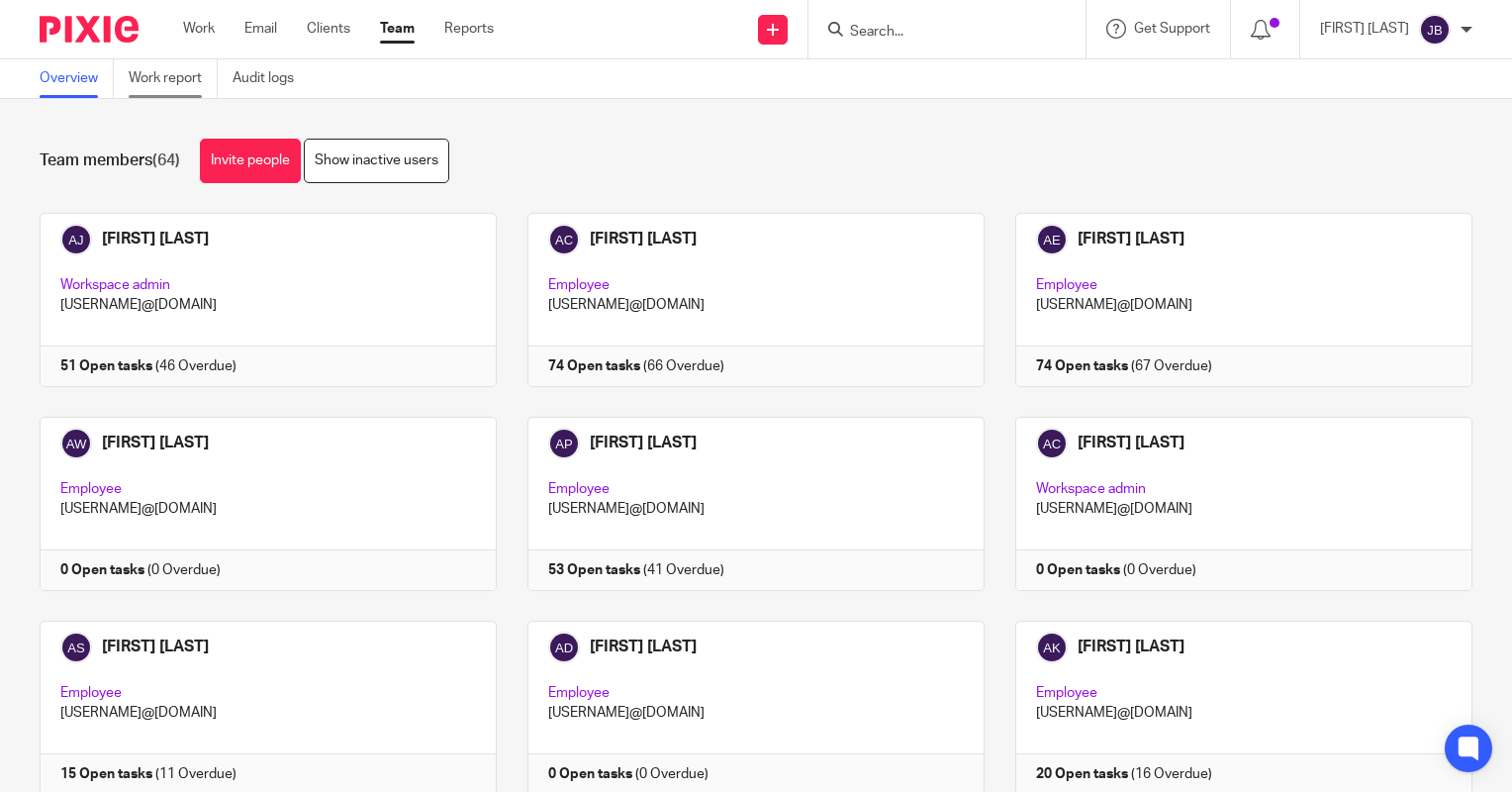 click on "Work report" at bounding box center (173, 78) 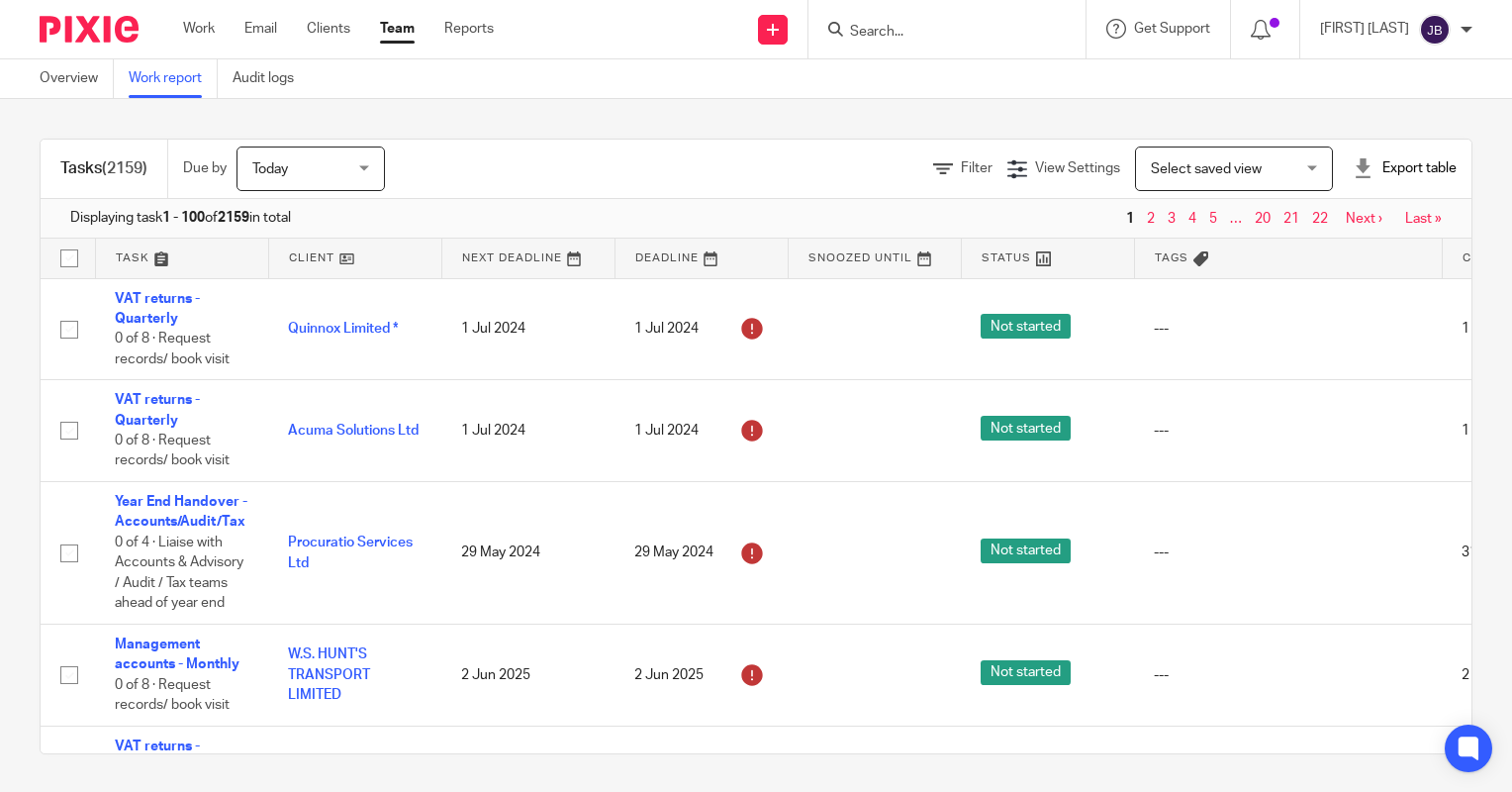 scroll, scrollTop: 0, scrollLeft: 0, axis: both 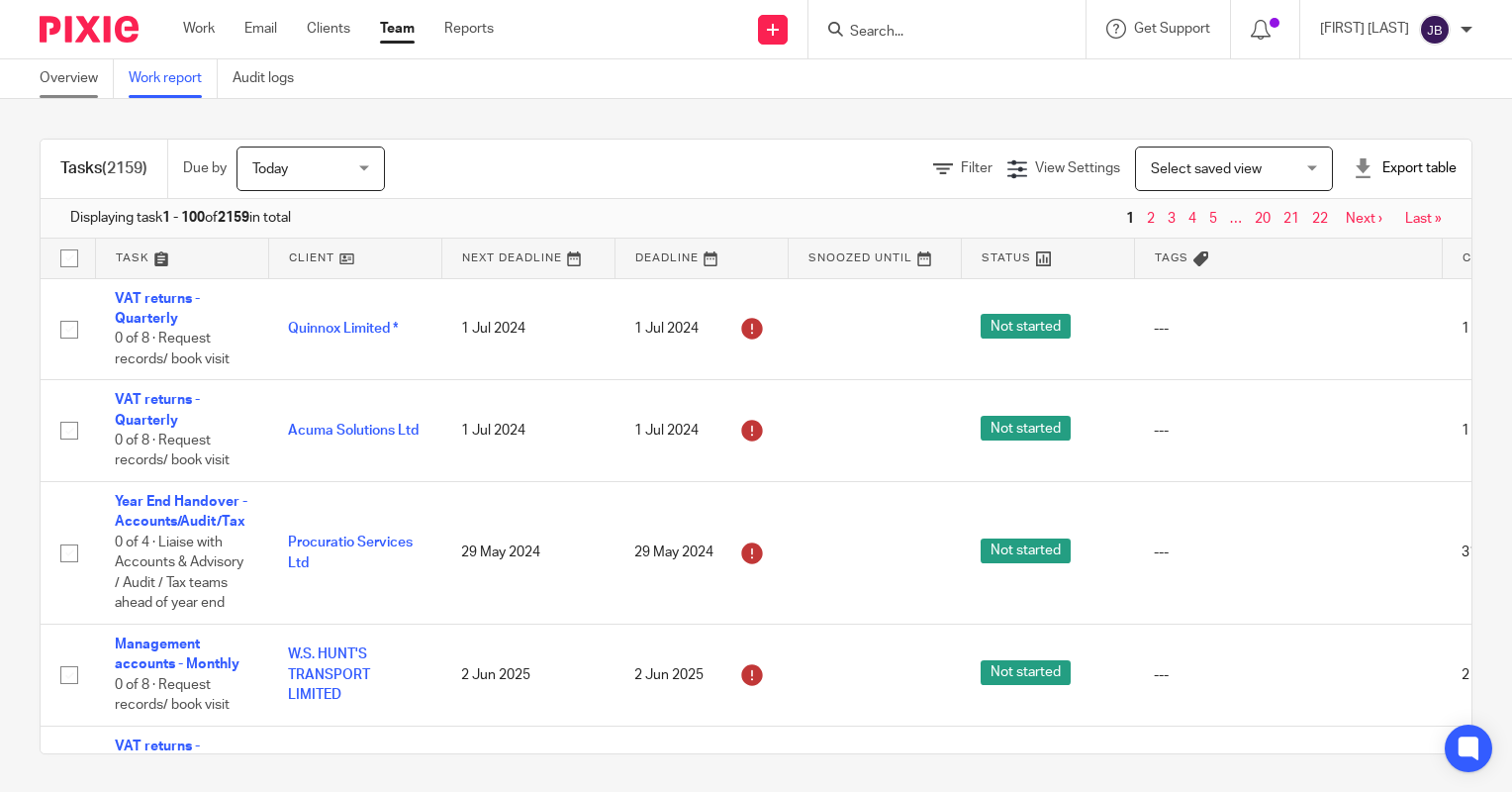 click on "Overview" at bounding box center (76, 78) 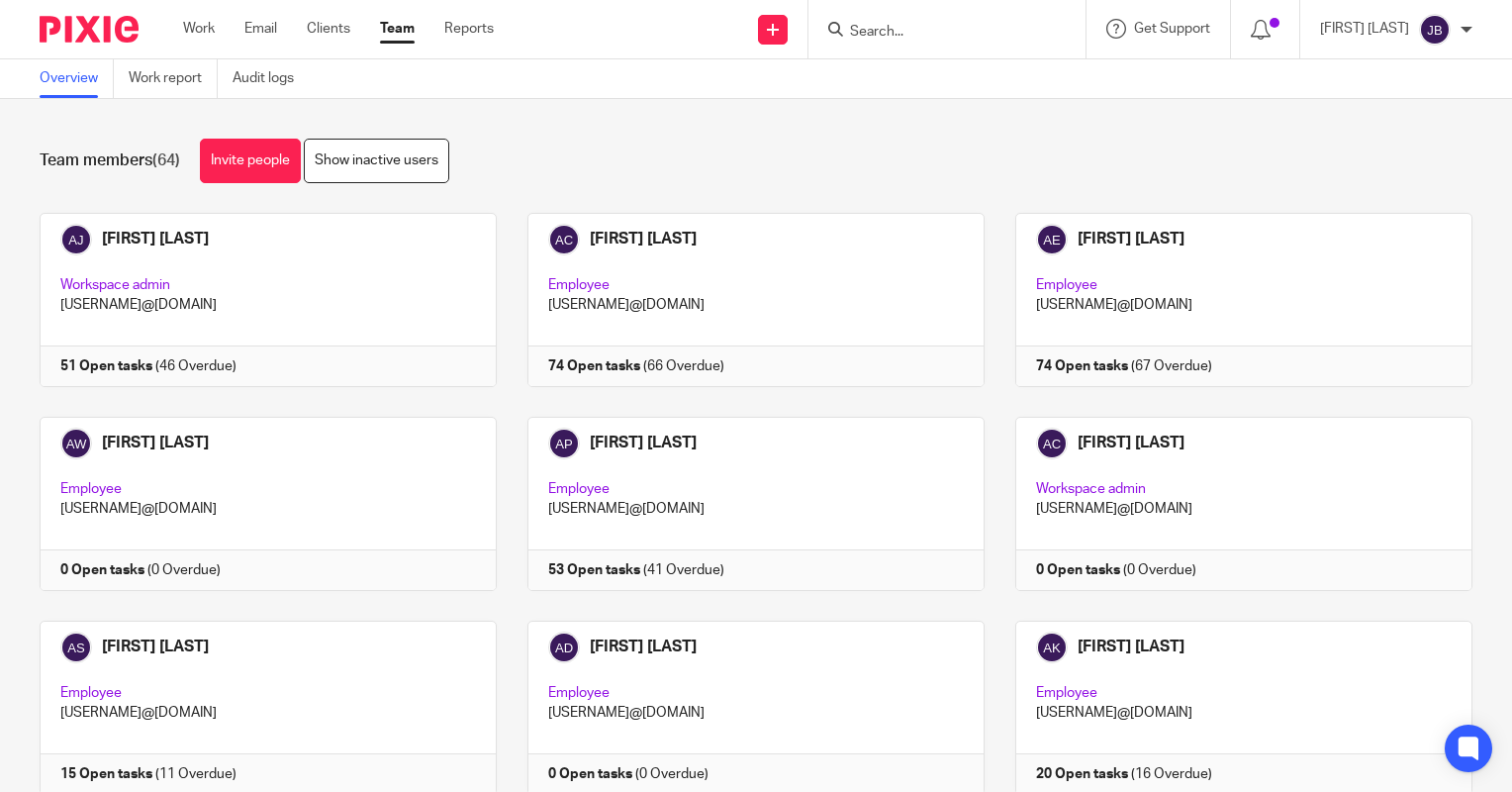 scroll, scrollTop: 0, scrollLeft: 0, axis: both 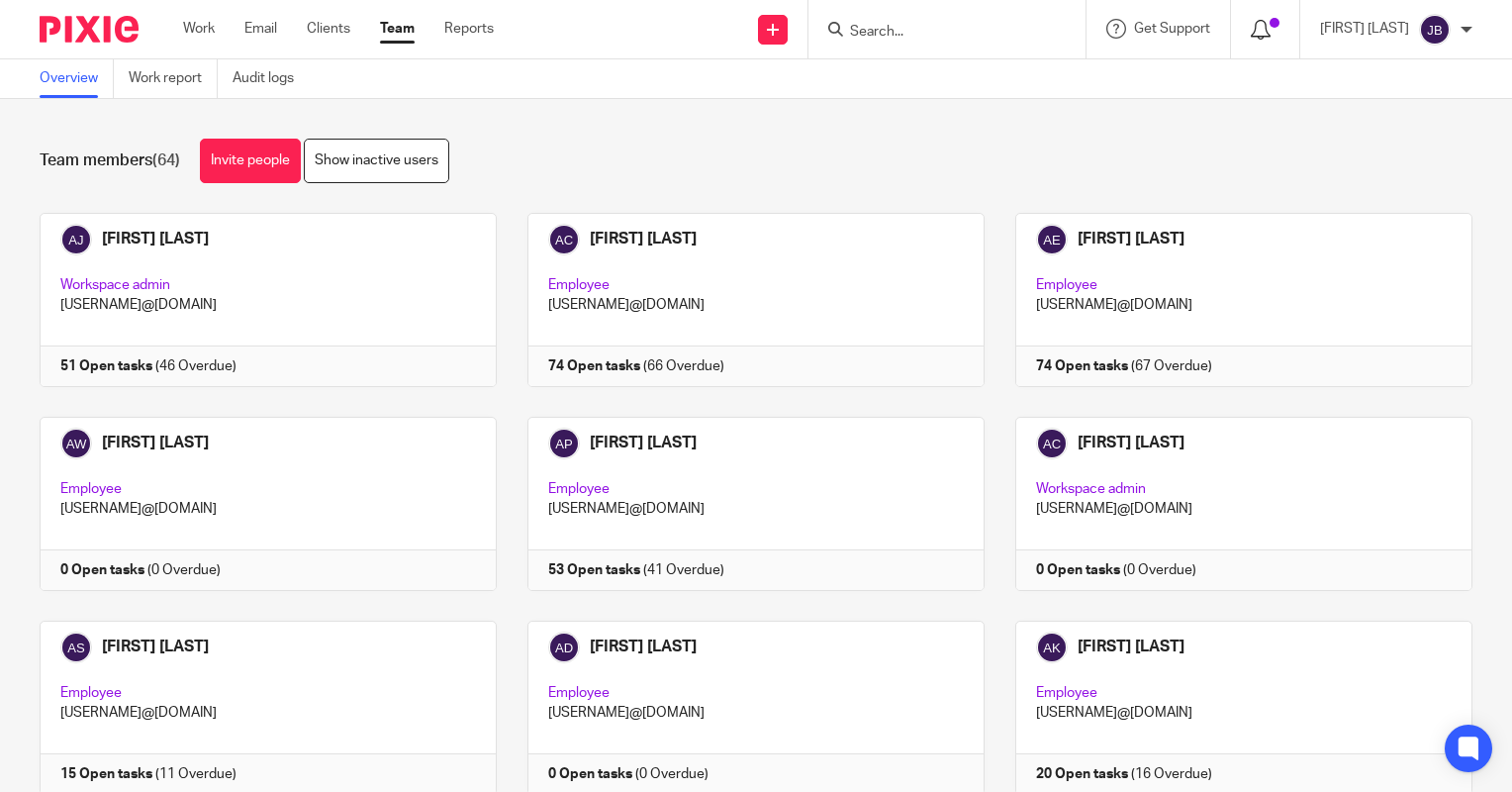 click at bounding box center [1265, 29] 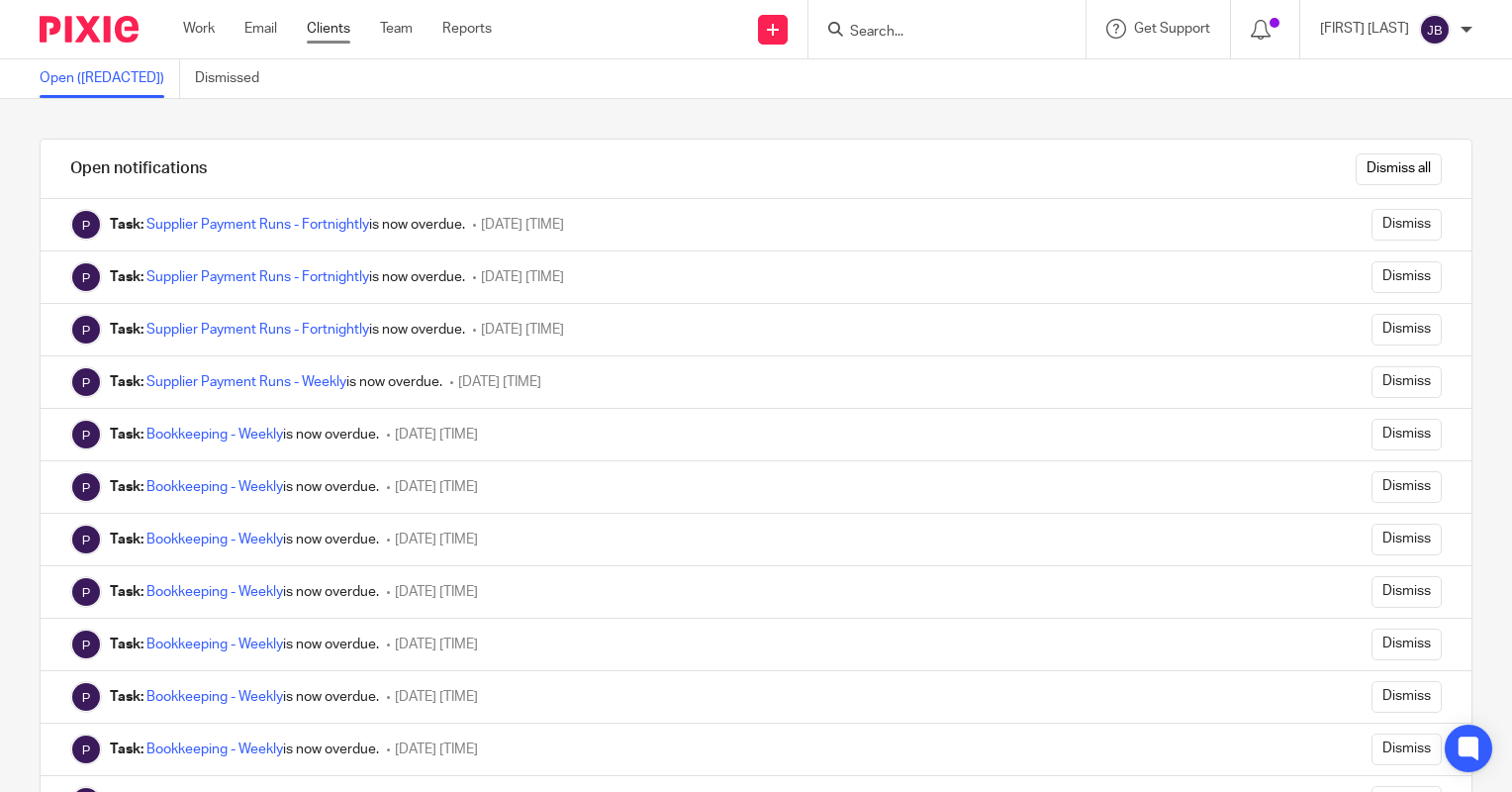 scroll, scrollTop: 0, scrollLeft: 0, axis: both 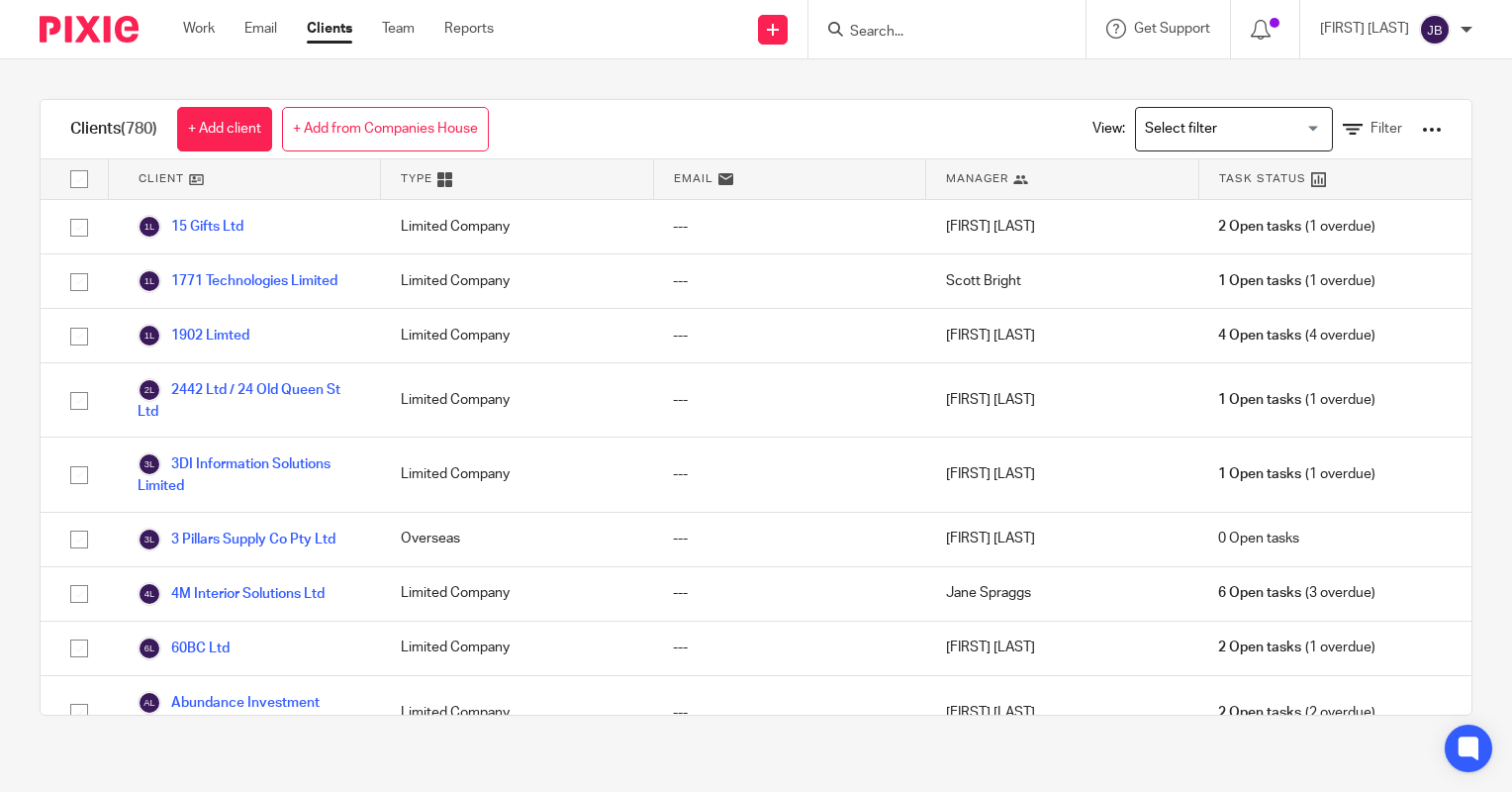 click at bounding box center (1229, 129) 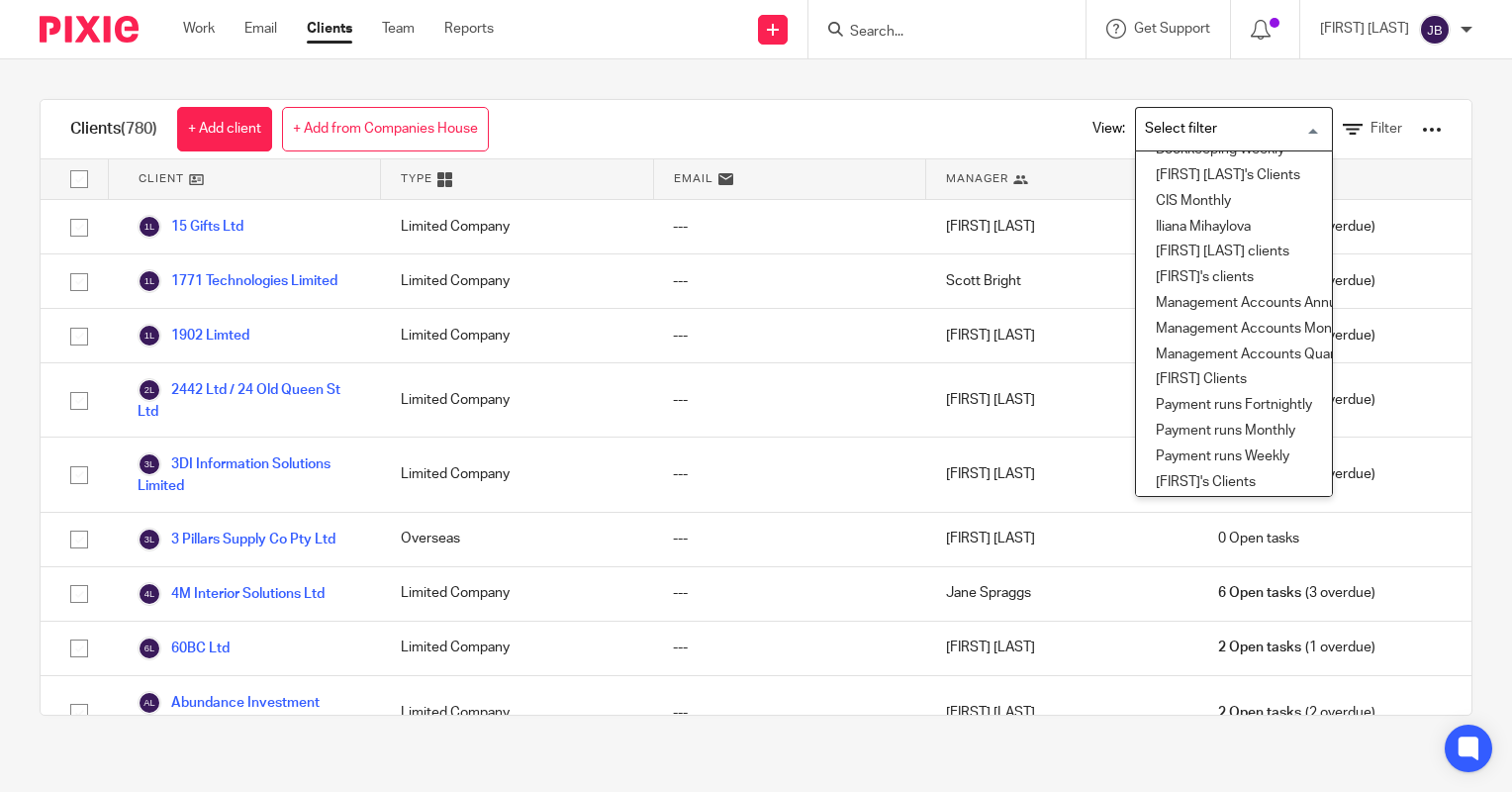 scroll, scrollTop: 0, scrollLeft: 0, axis: both 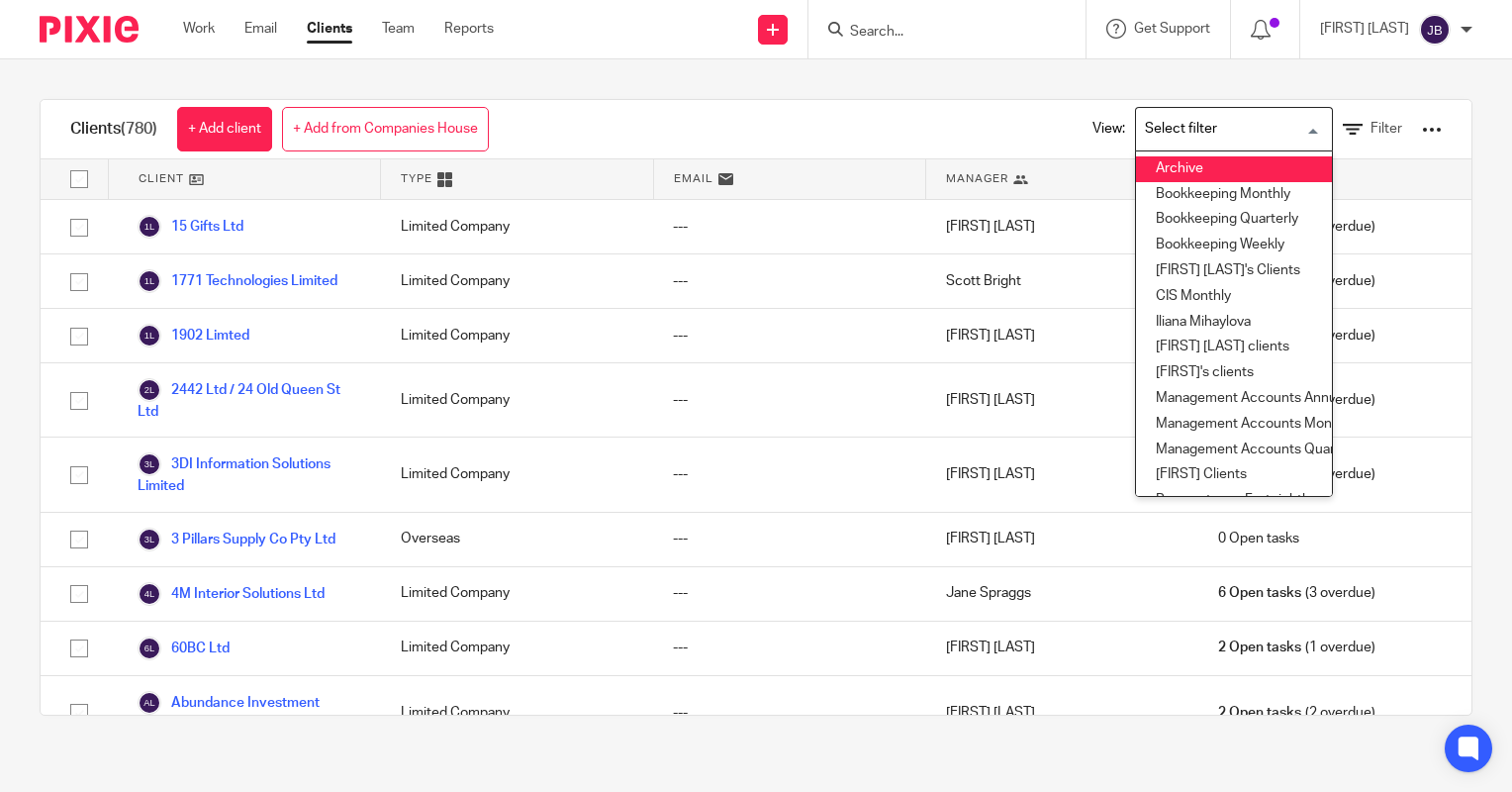 drag, startPoint x: 1182, startPoint y: 128, endPoint x: 1167, endPoint y: 93, distance: 38.078866 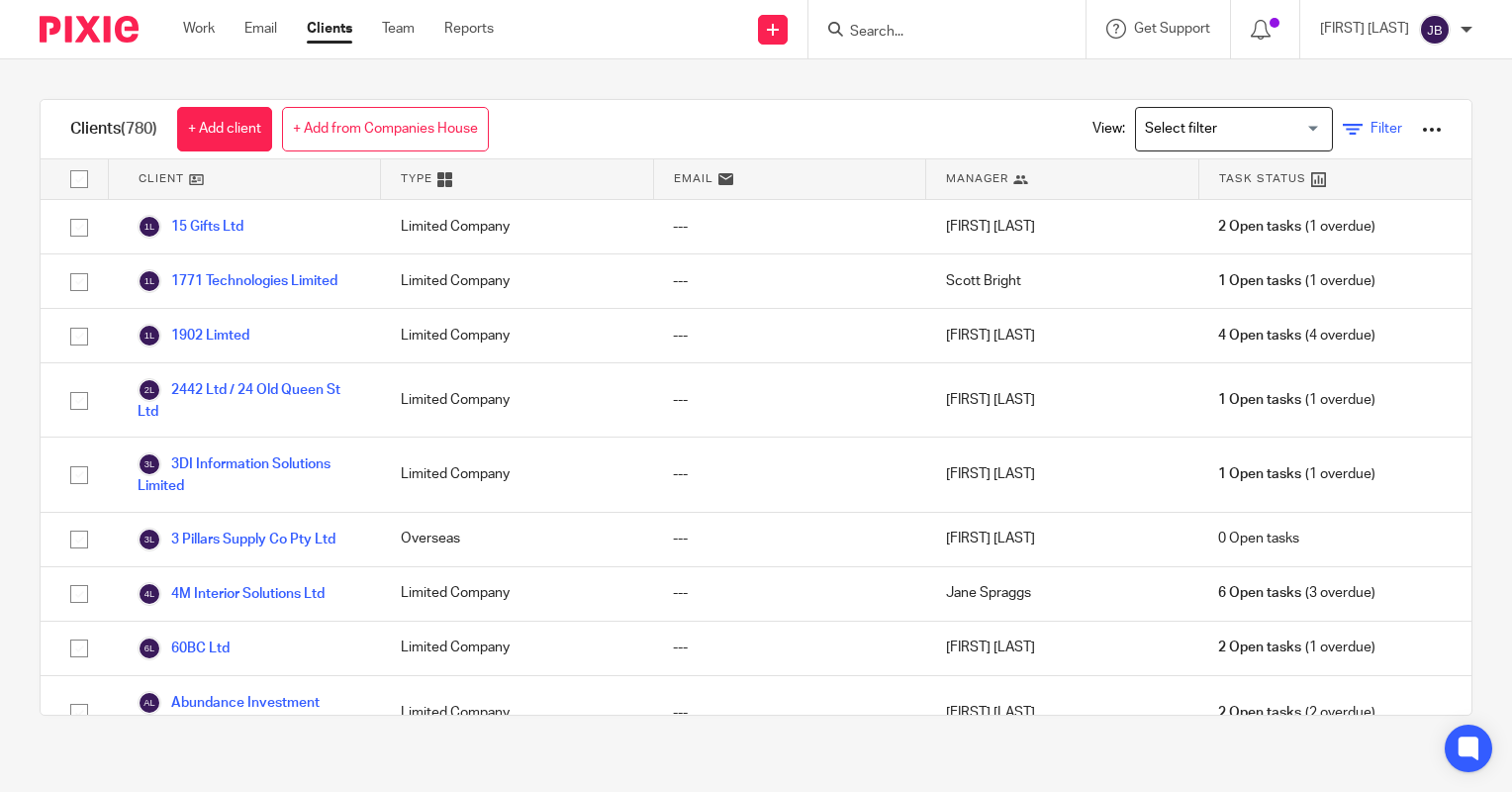click on "Filter" at bounding box center [1372, 129] 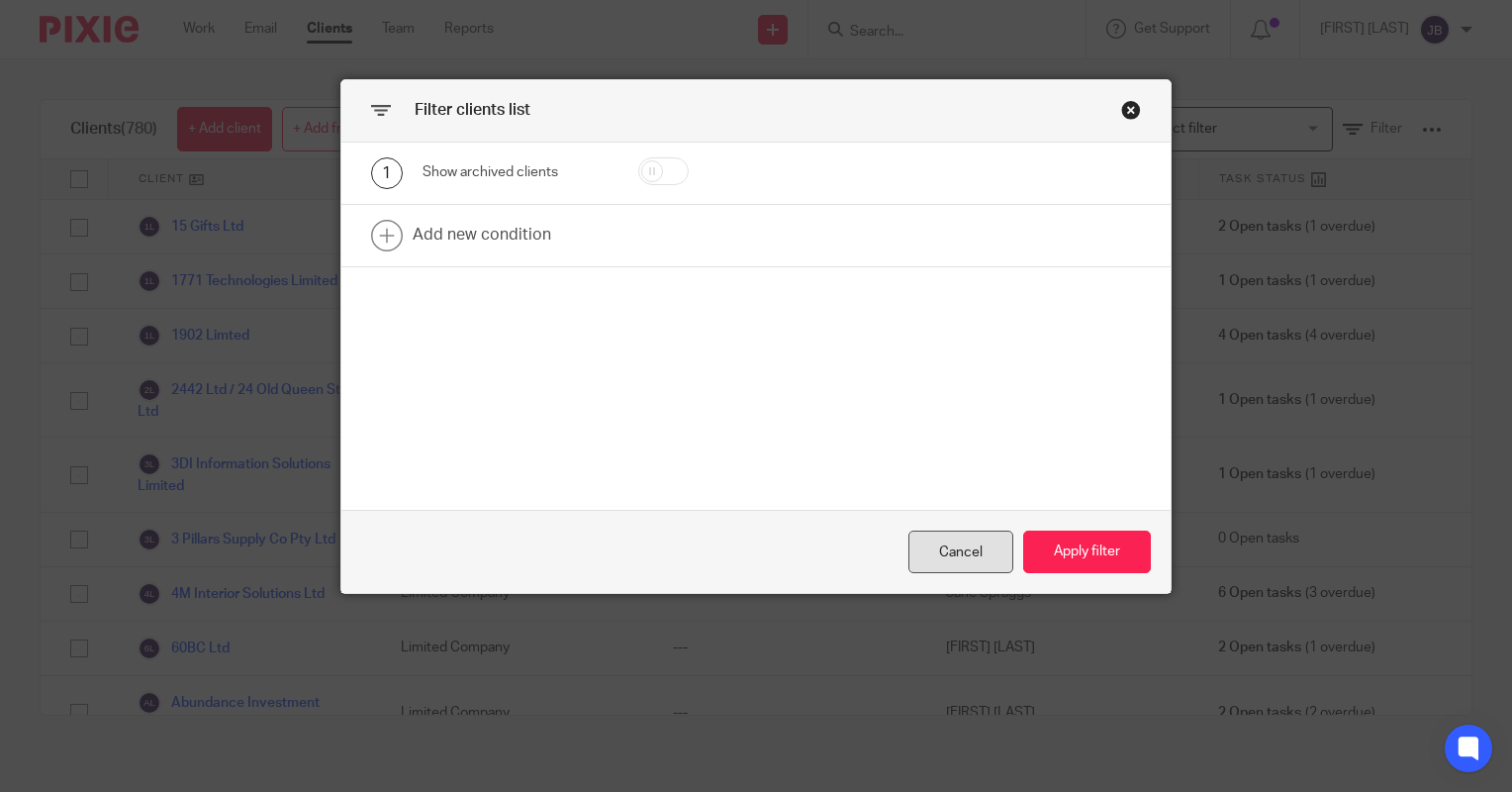 click on "Cancel" at bounding box center (961, 551) 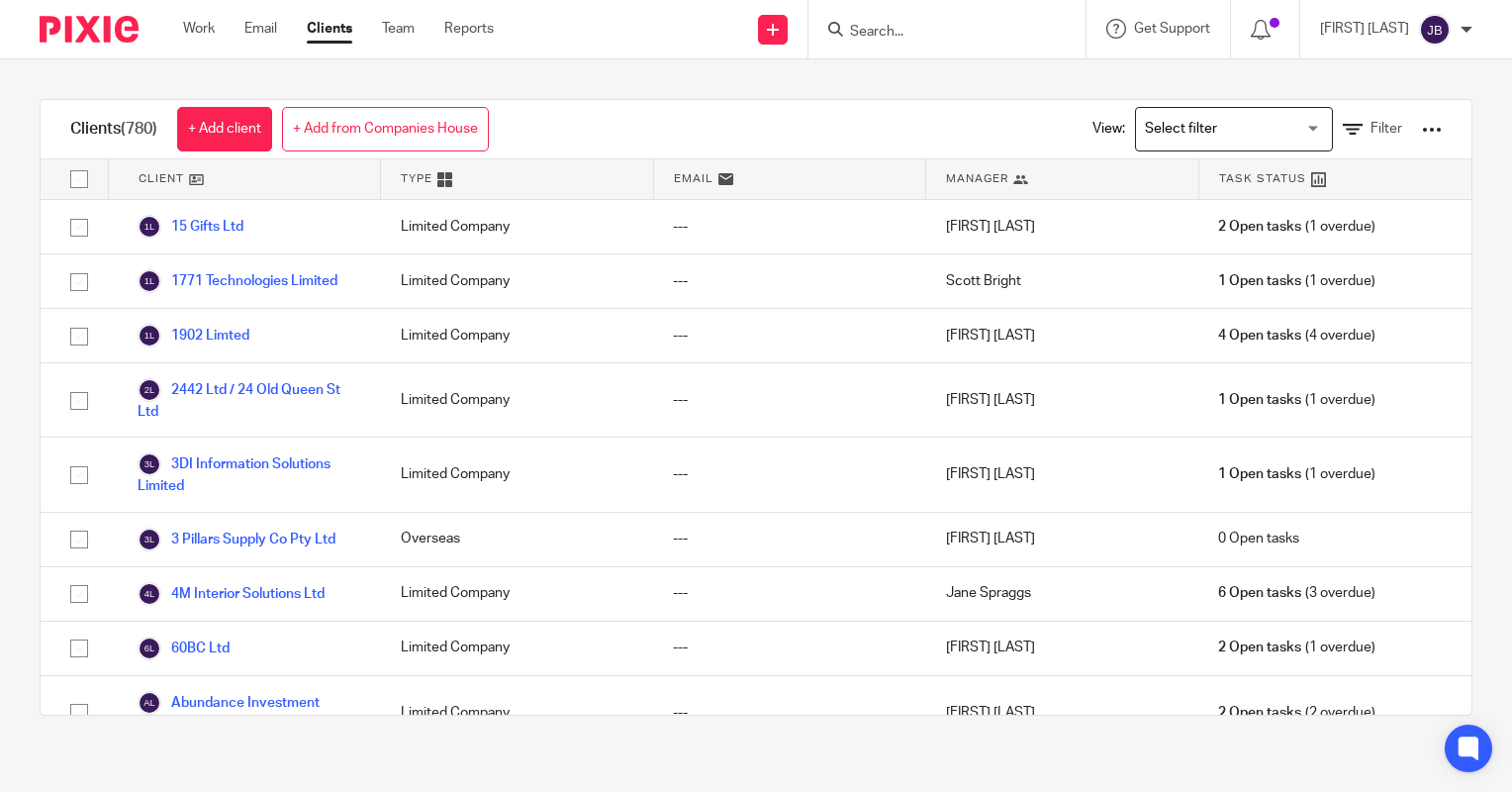 click at bounding box center (1432, 130) 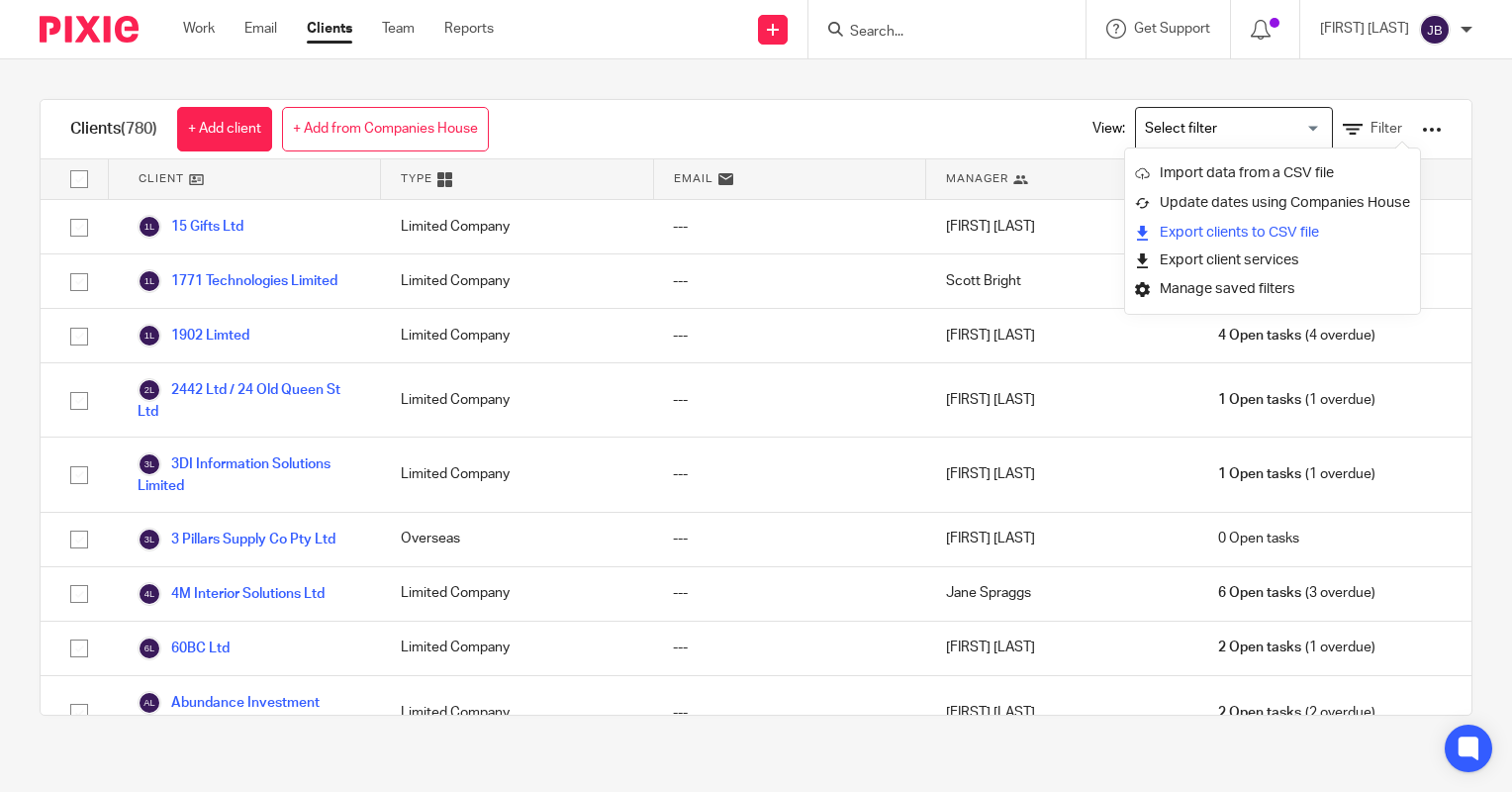 click on "Export clients to CSV file" at bounding box center [1273, 233] 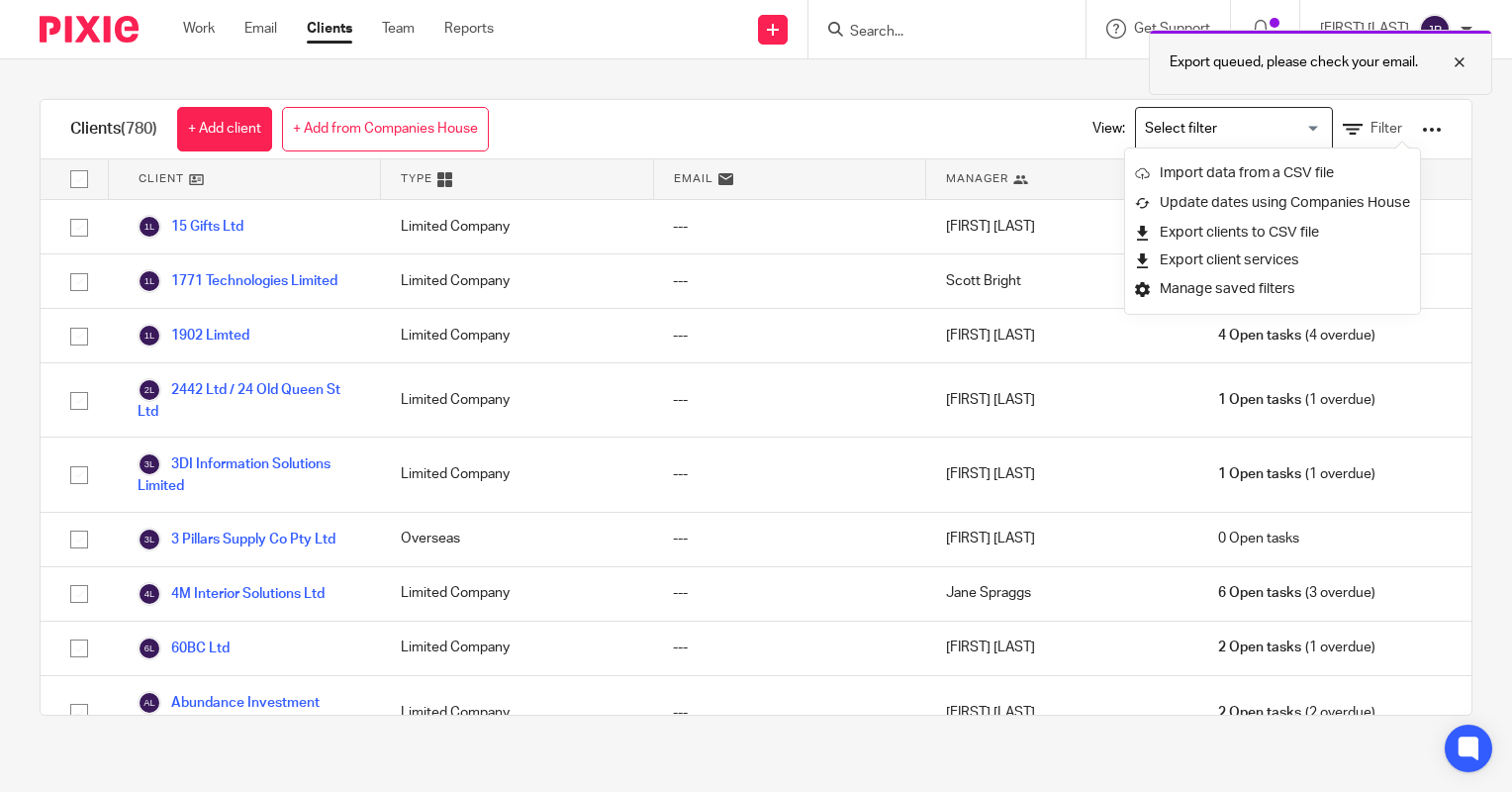 click at bounding box center [1445, 62] 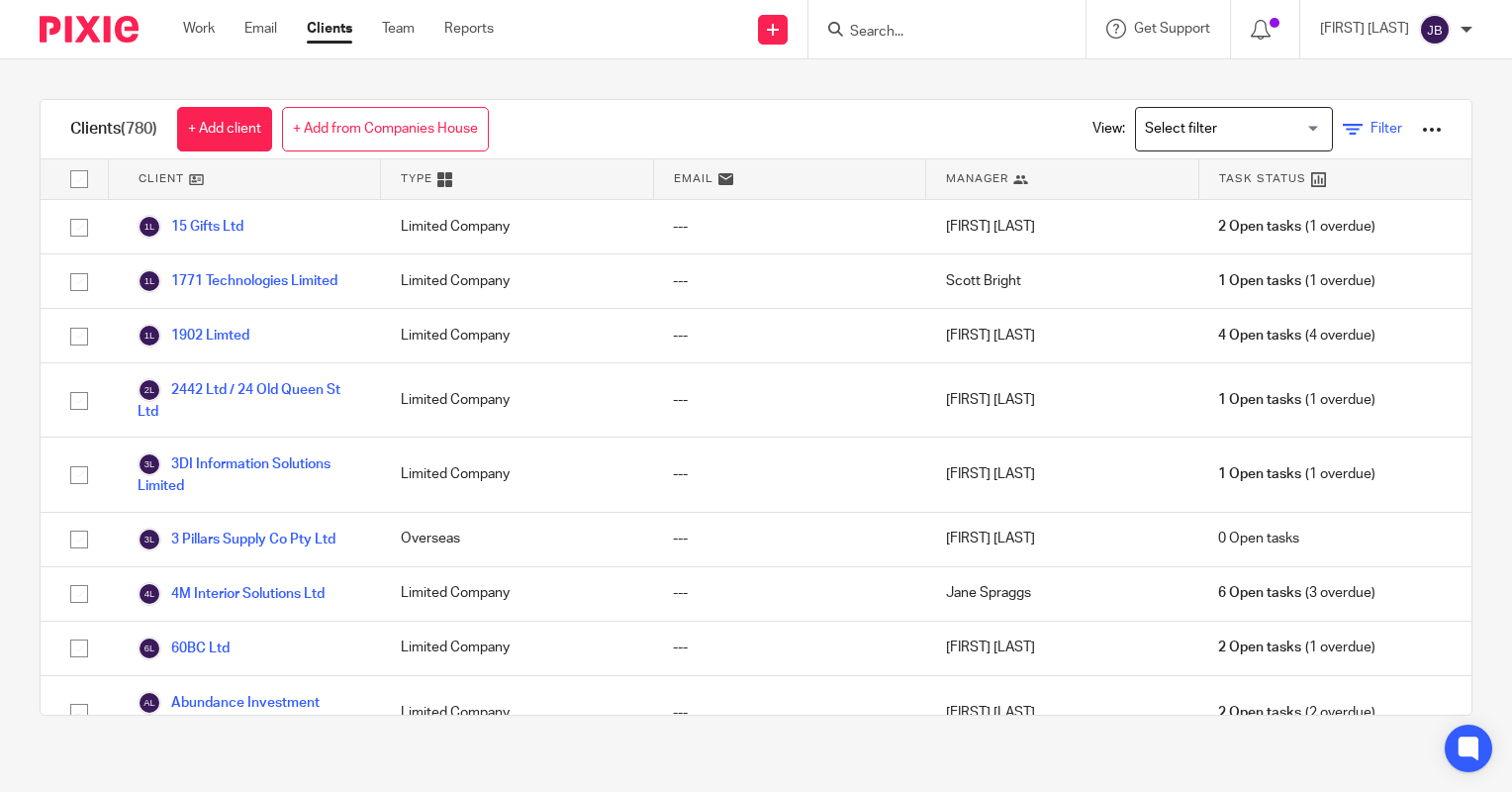 click on "Filter" at bounding box center (1386, 129) 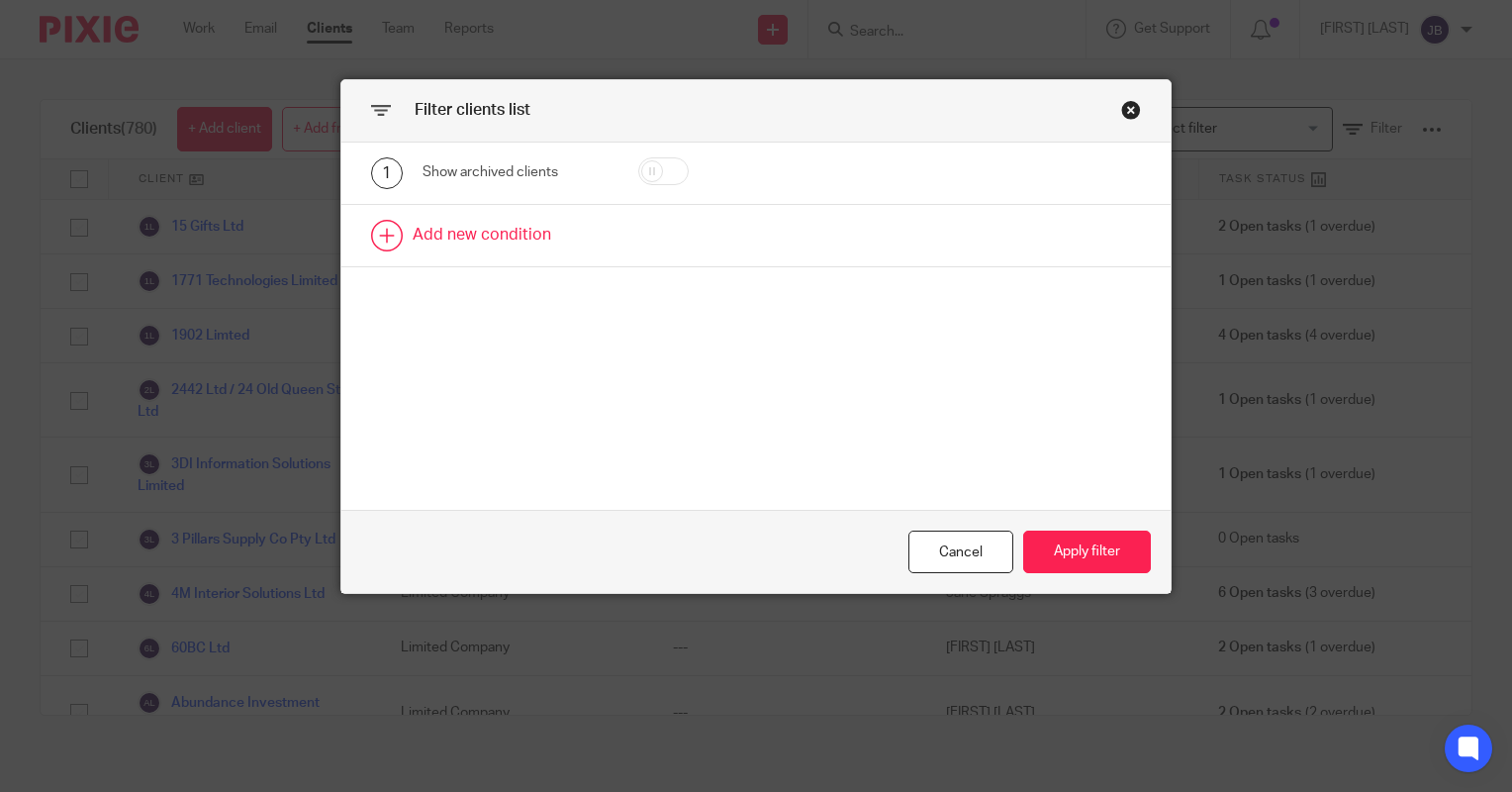 click at bounding box center (756, 236) 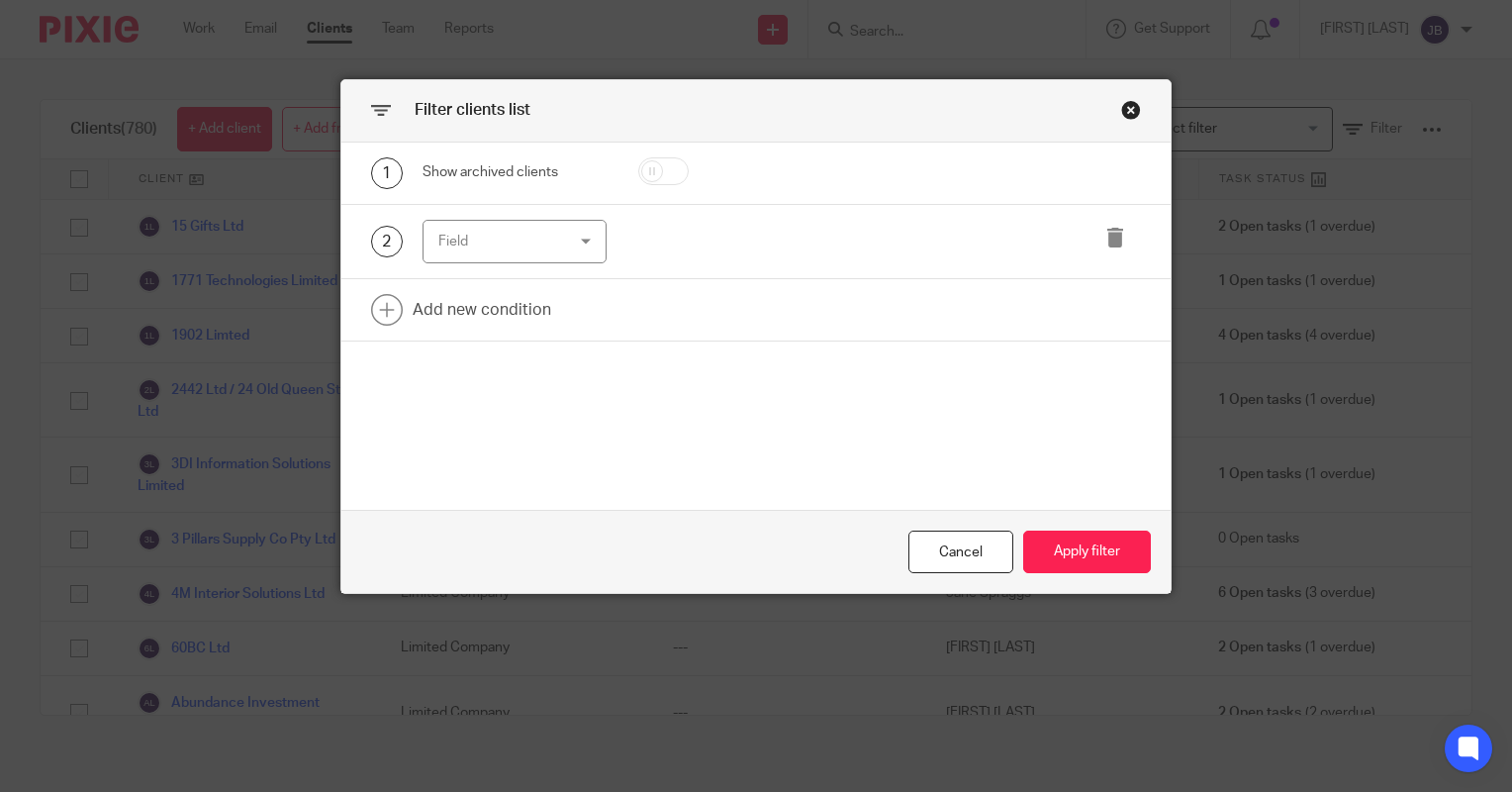 click on "Field" at bounding box center (506, 242) 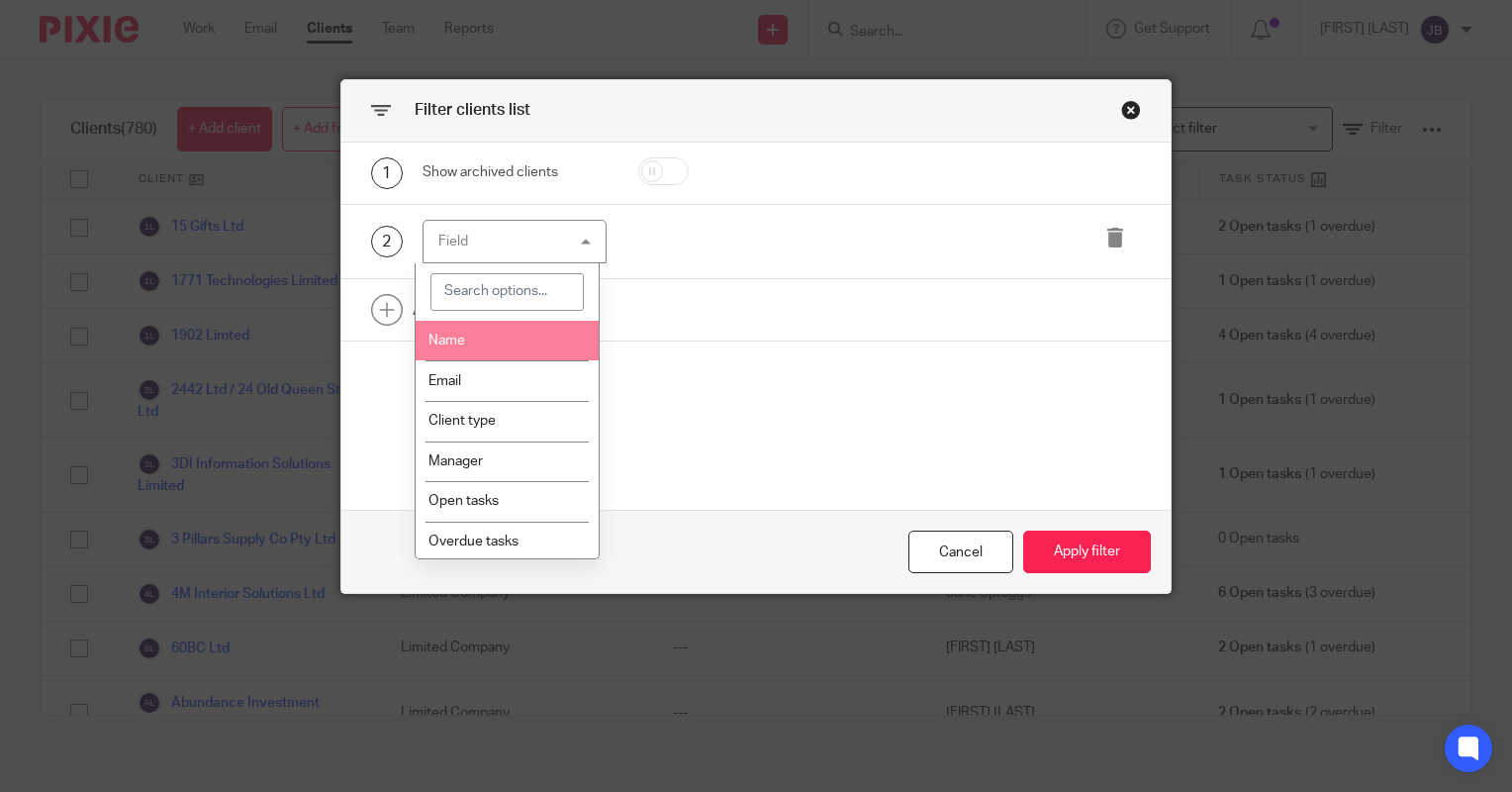 click on "Name" at bounding box center [507, 341] 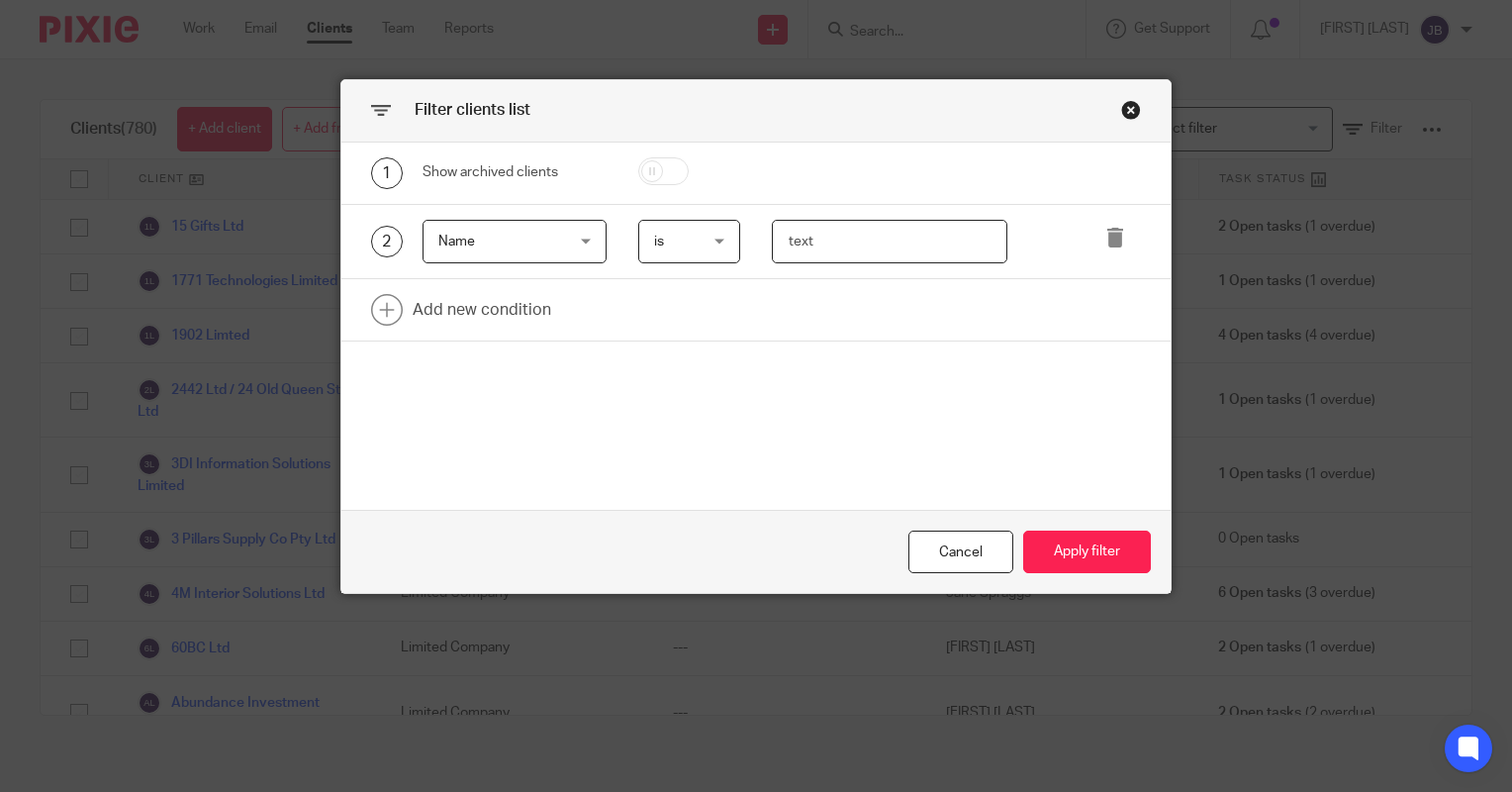 click at bounding box center (890, 242) 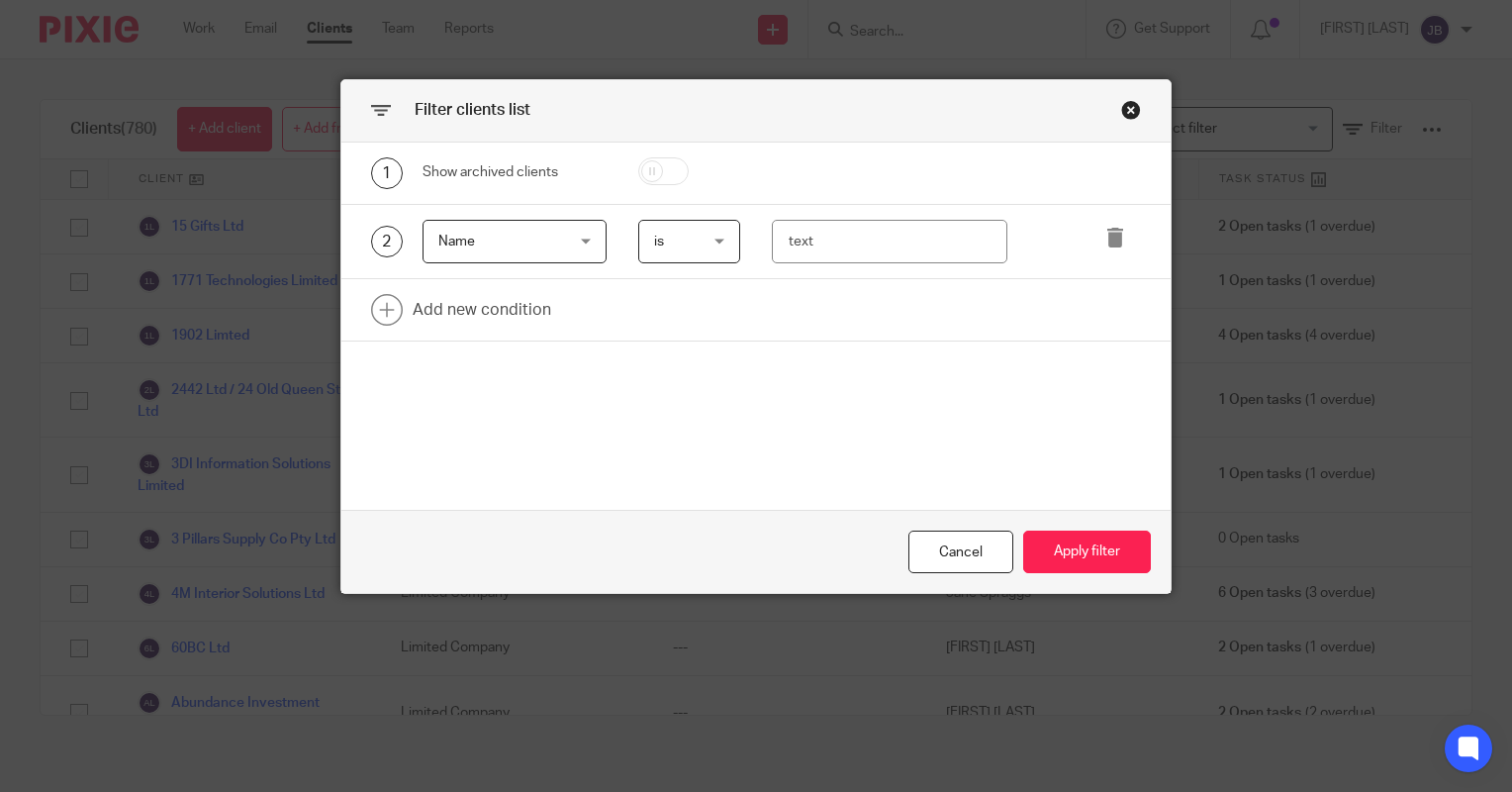 click on "is" at bounding box center (688, 242) 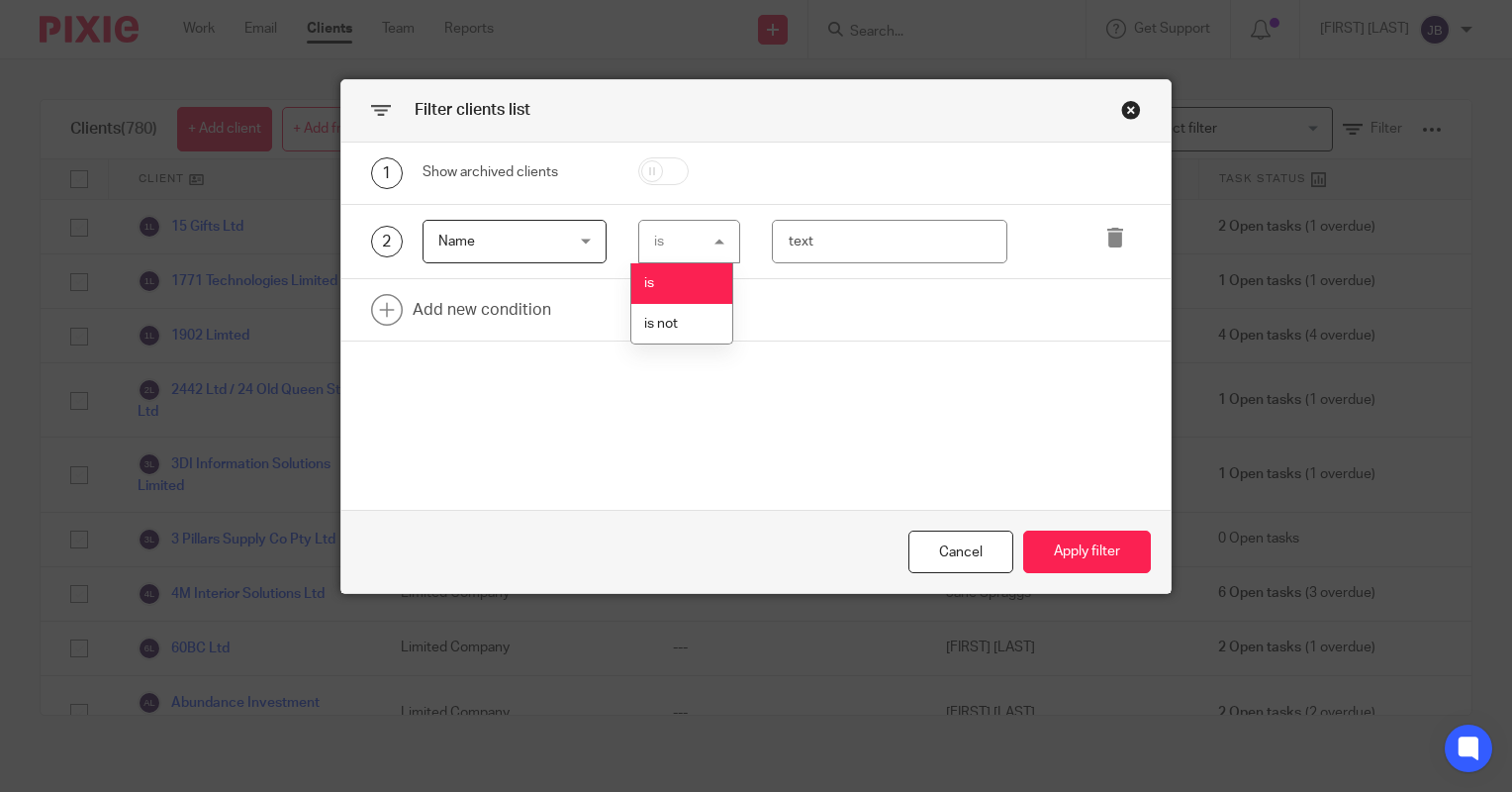 click on "is" at bounding box center [682, 283] 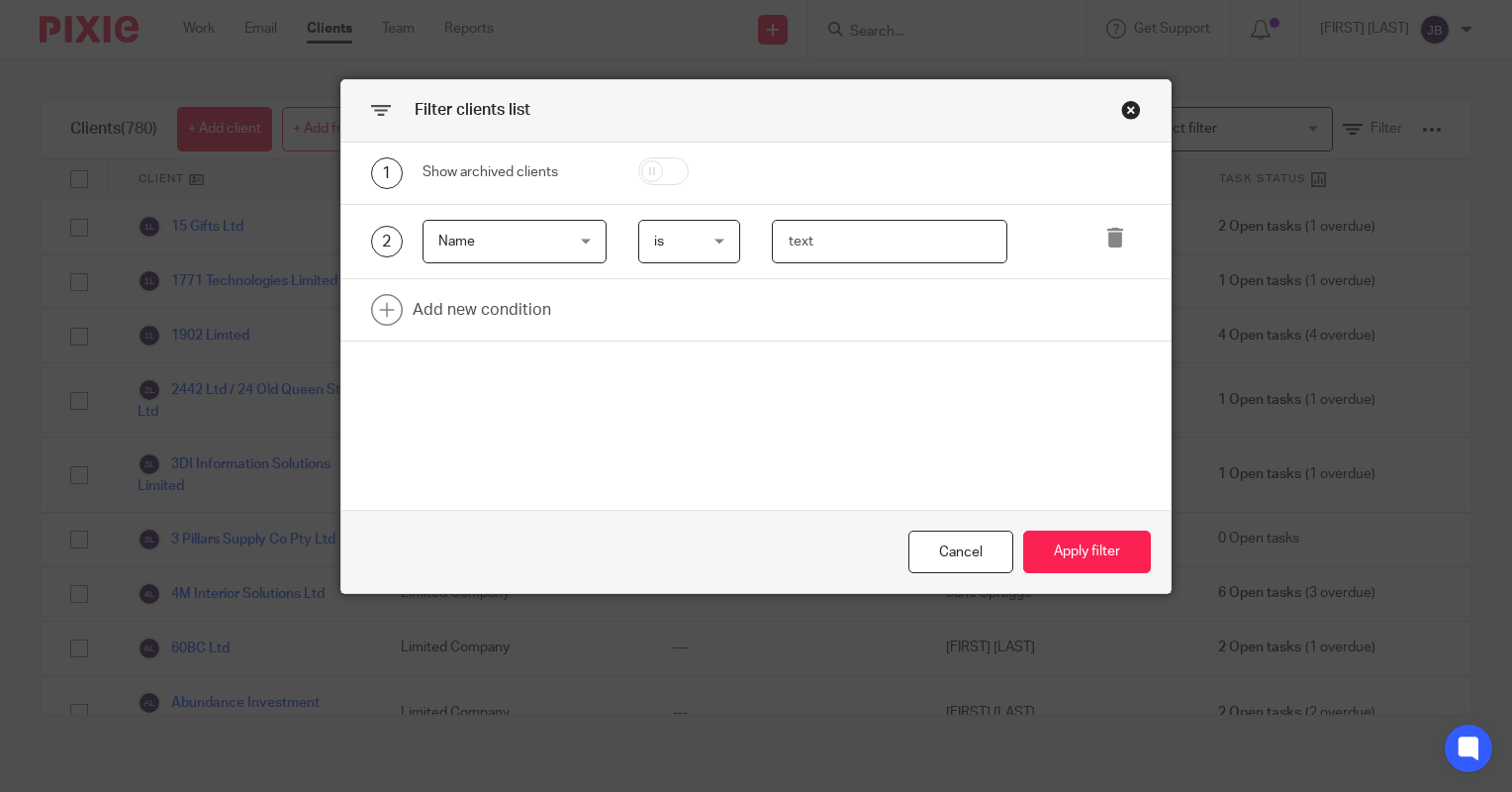 click at bounding box center [890, 242] 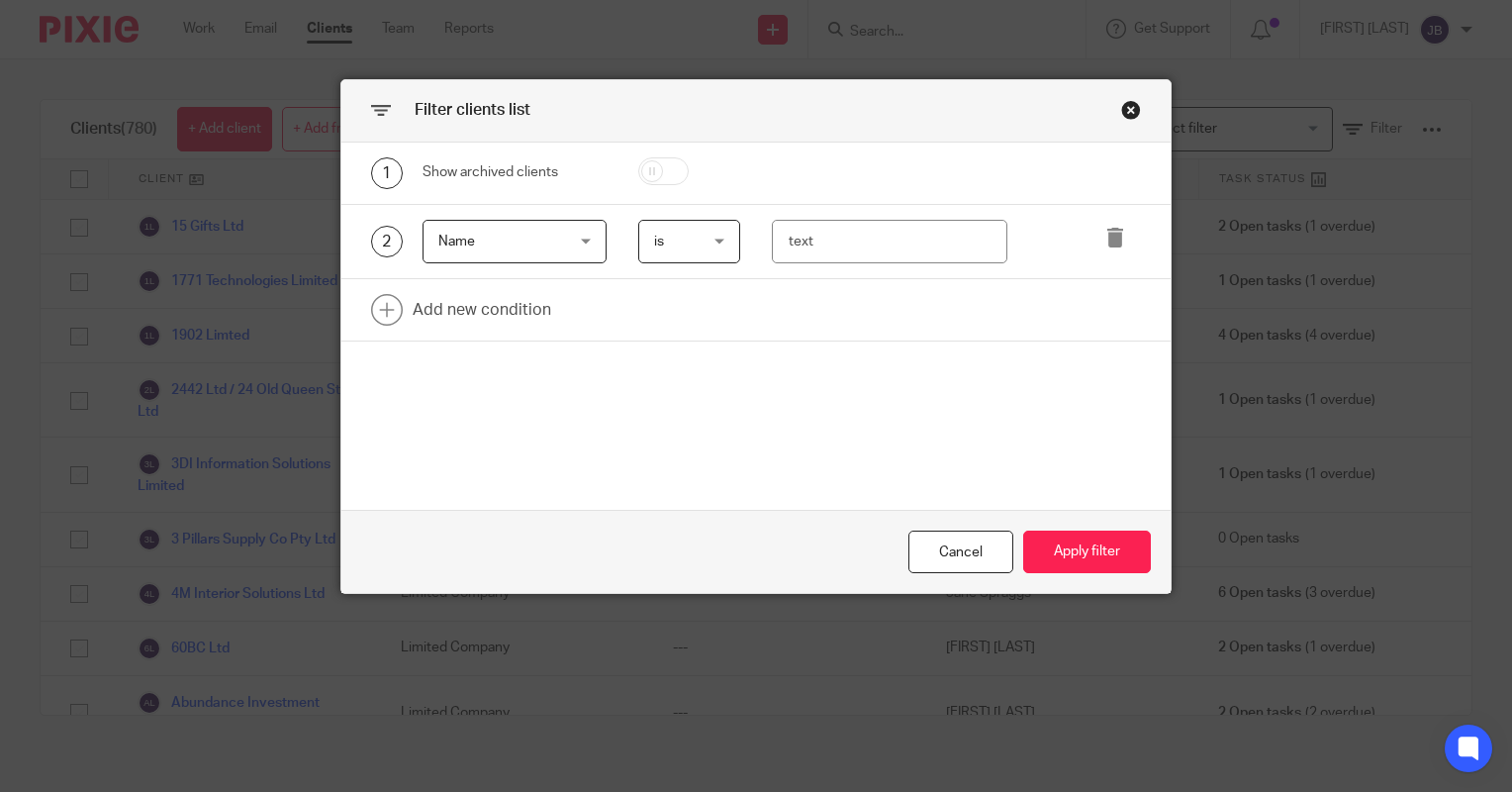 click on "Name" at bounding box center [506, 242] 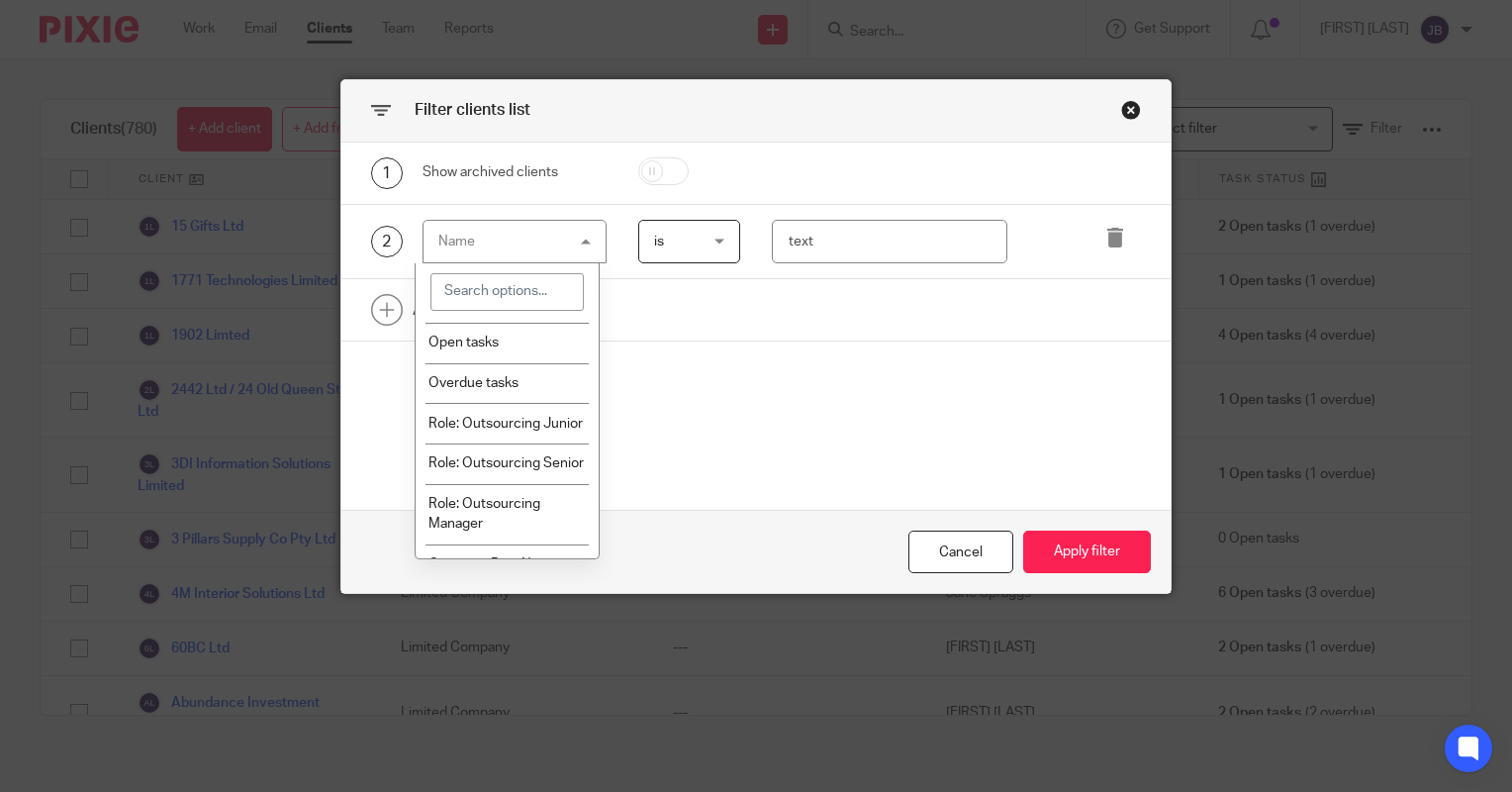scroll, scrollTop: 170, scrollLeft: 0, axis: vertical 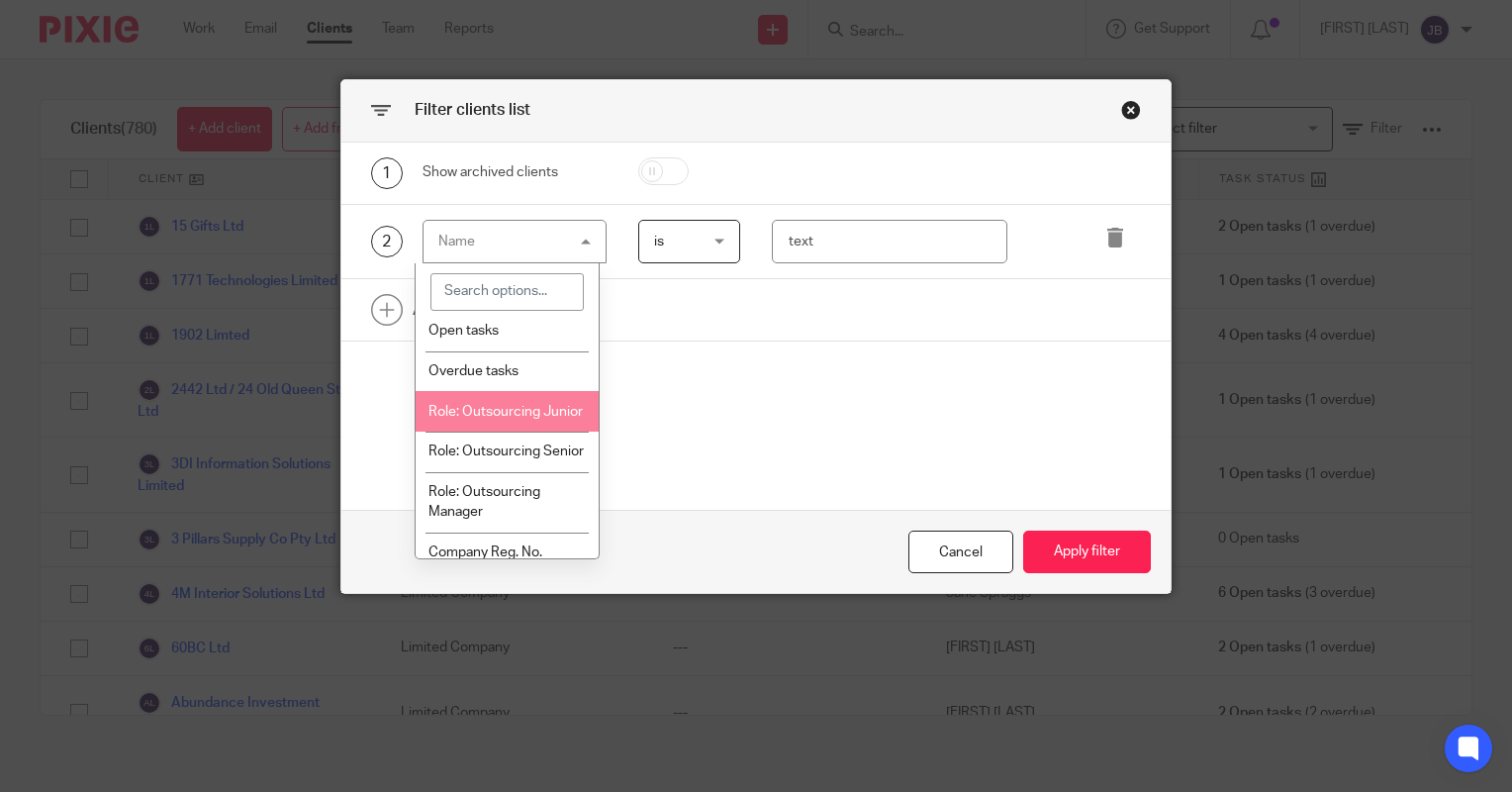 click on "Role: Outsourcing Junior" at bounding box center (507, 411) 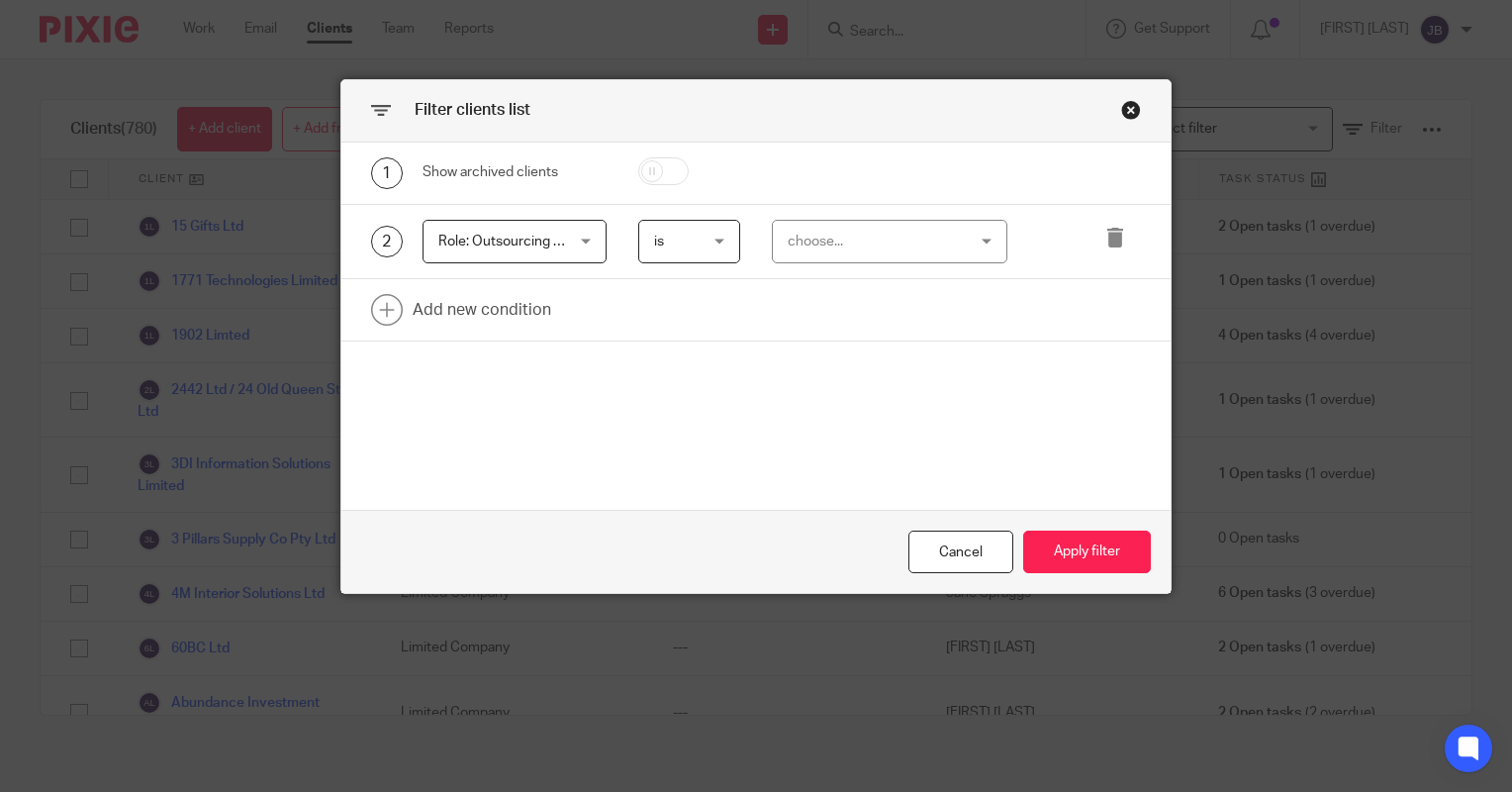 click on "choose..." at bounding box center (875, 242) 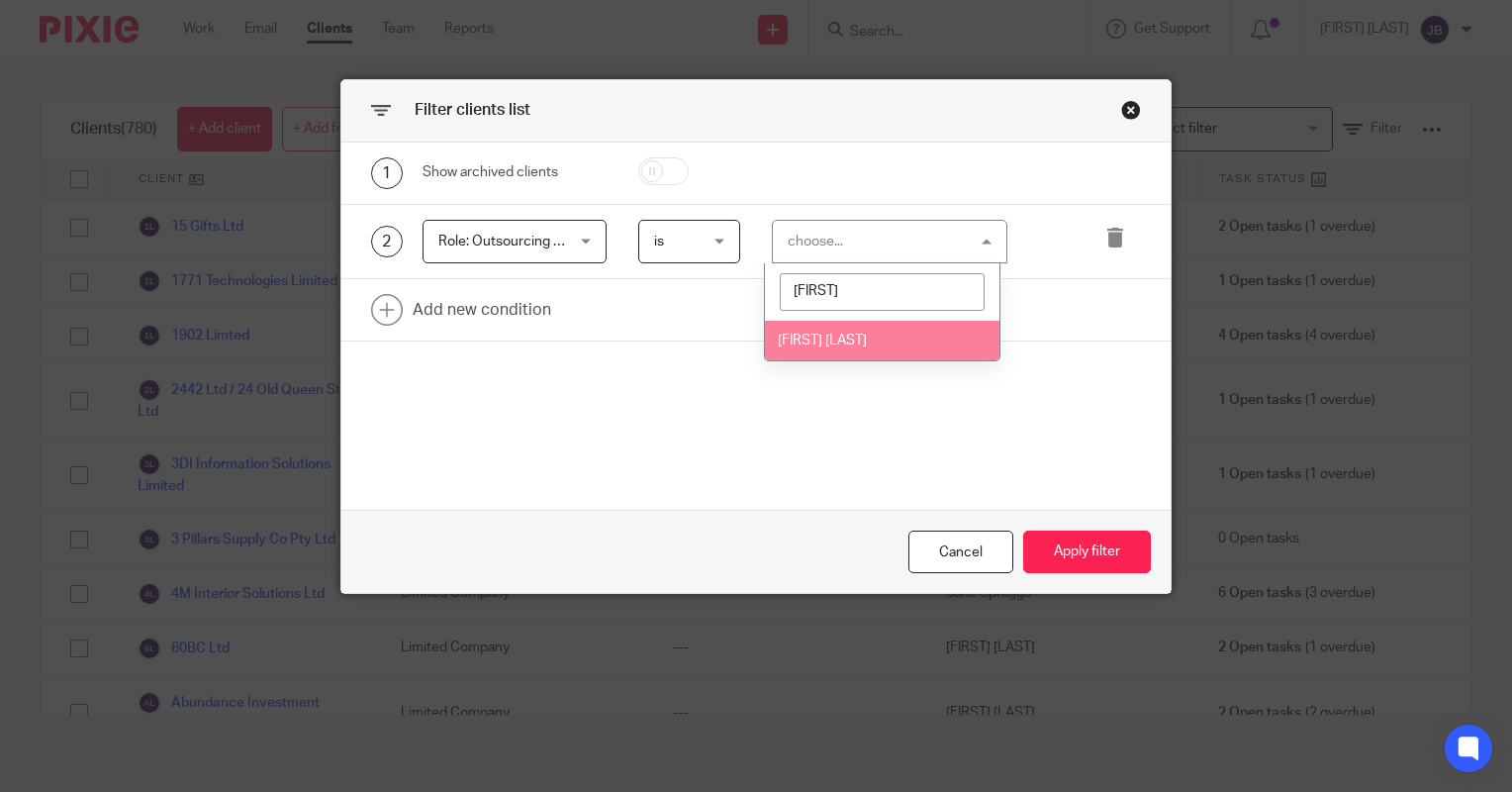 type on "[FIRST]" 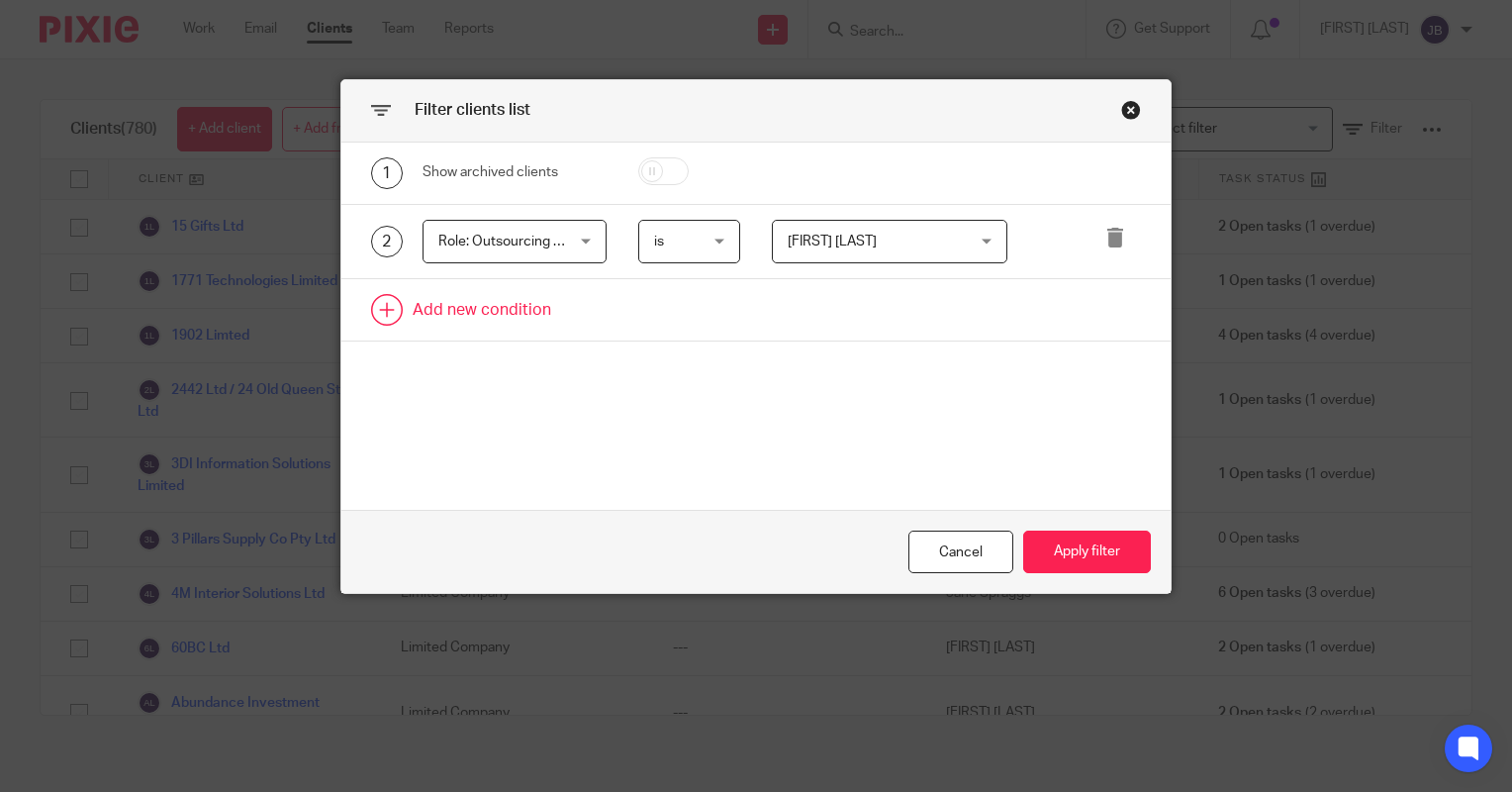 click at bounding box center [756, 310] 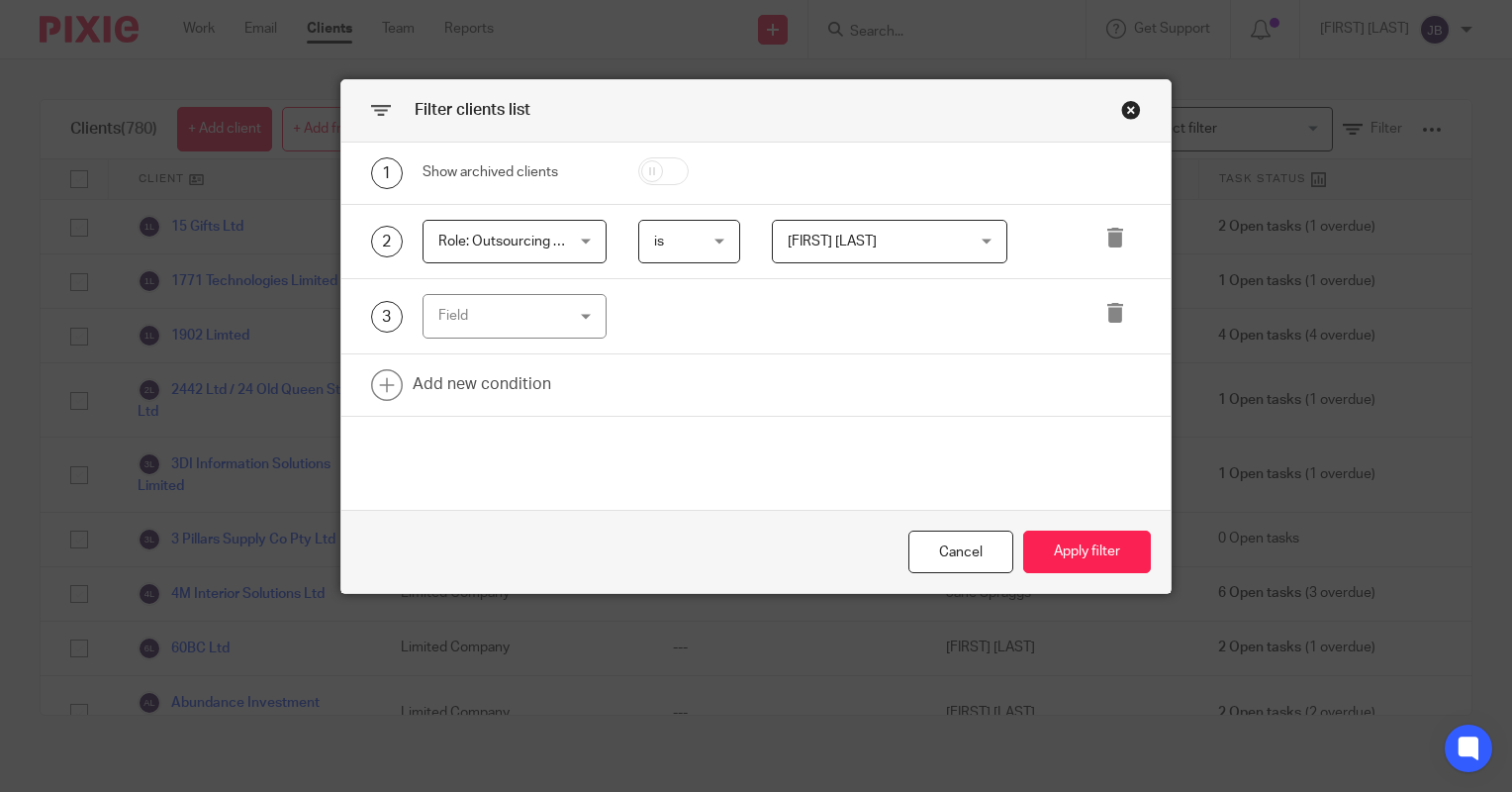 click on "Field" at bounding box center [506, 316] 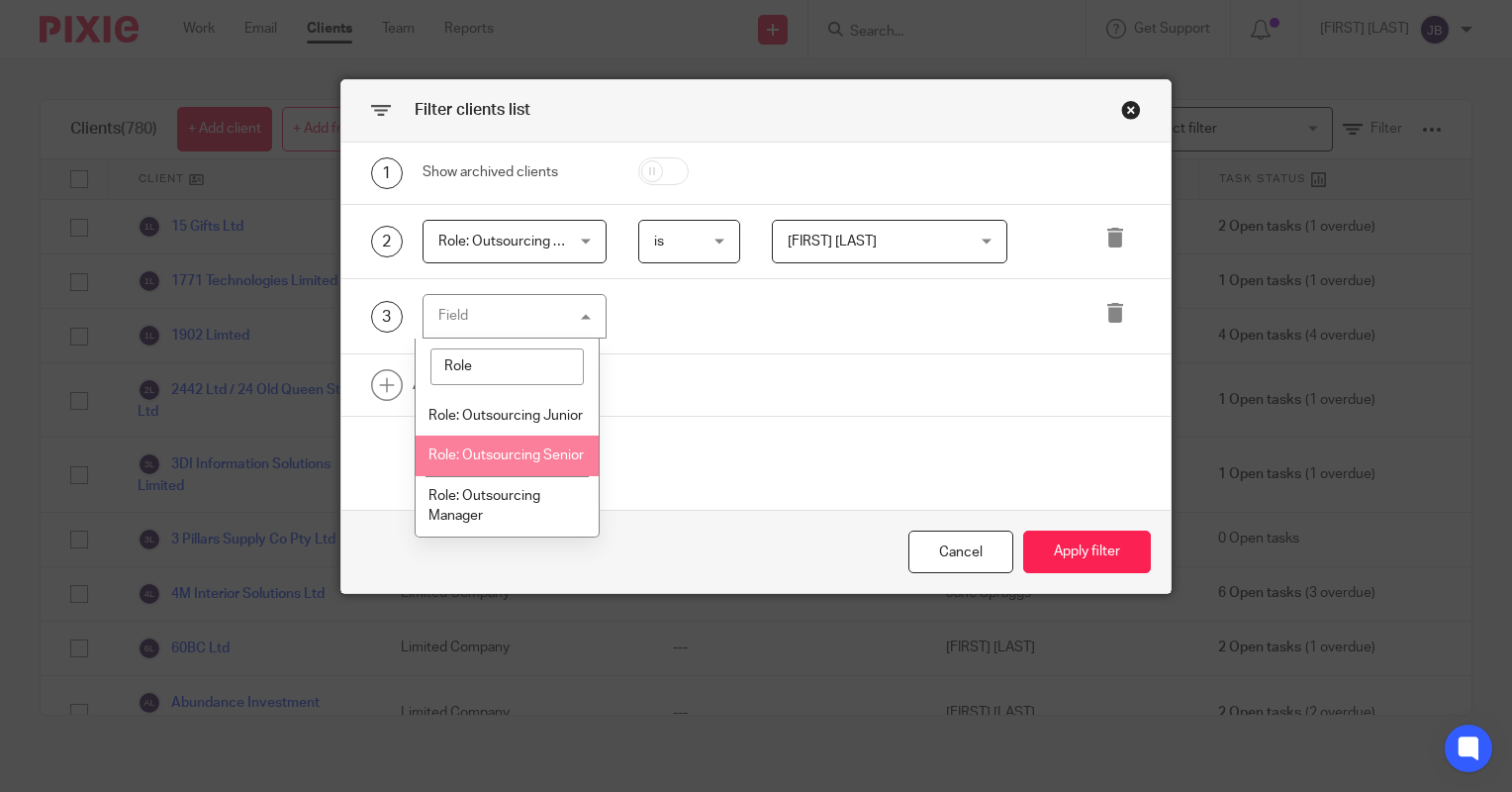 type on "Role" 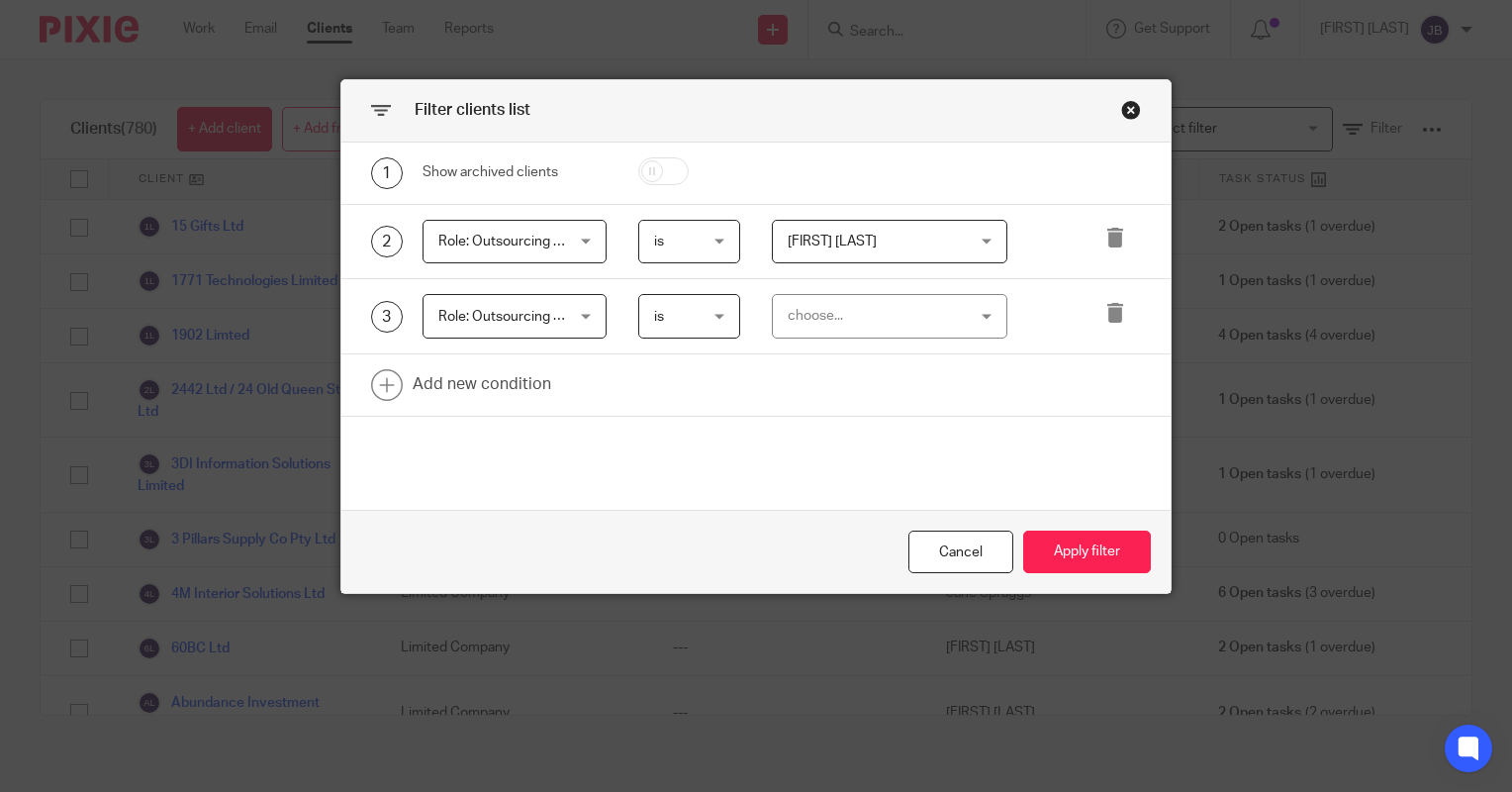 click on "choose..." at bounding box center (875, 316) 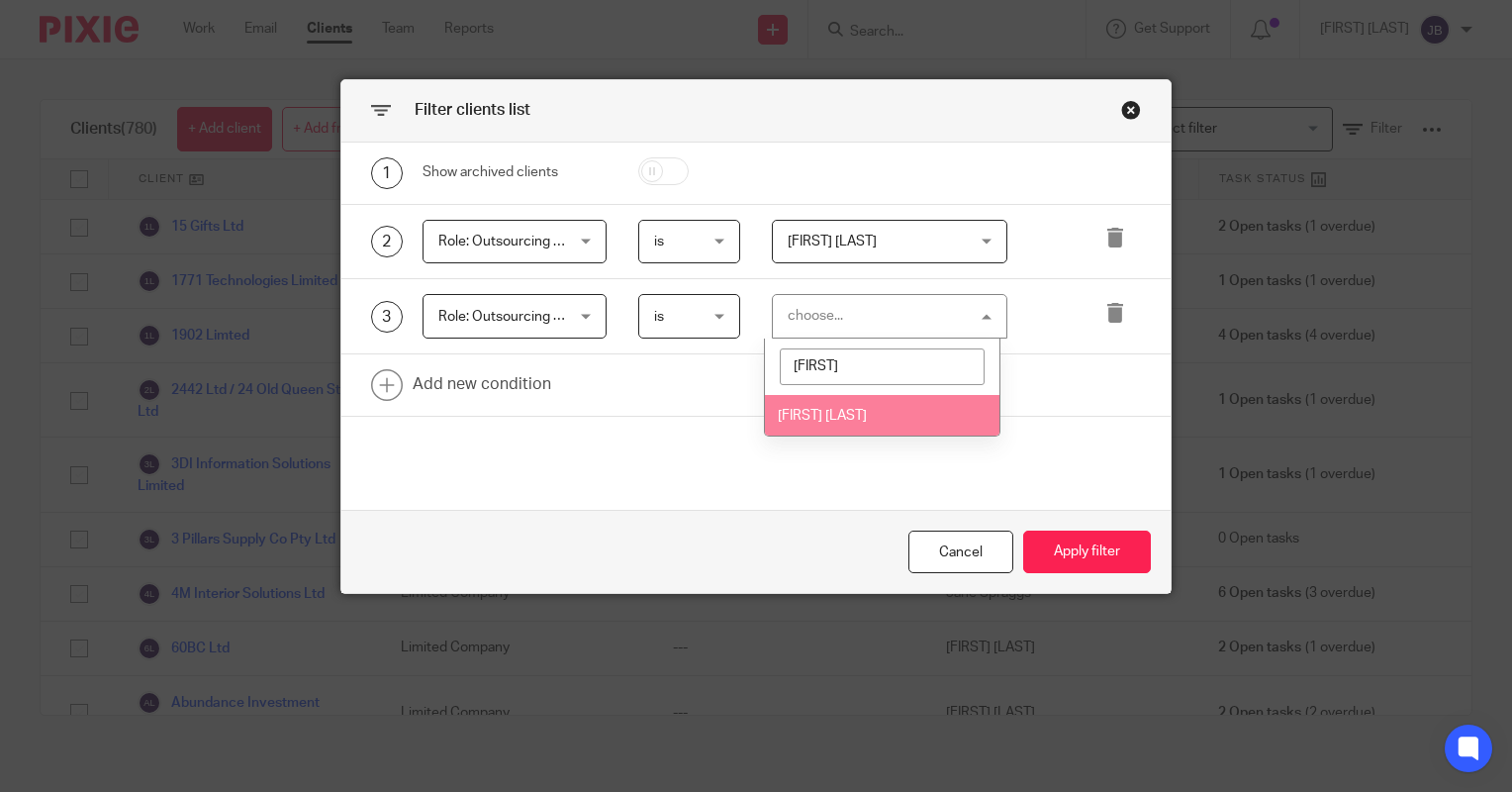 type on "[FIRST]" 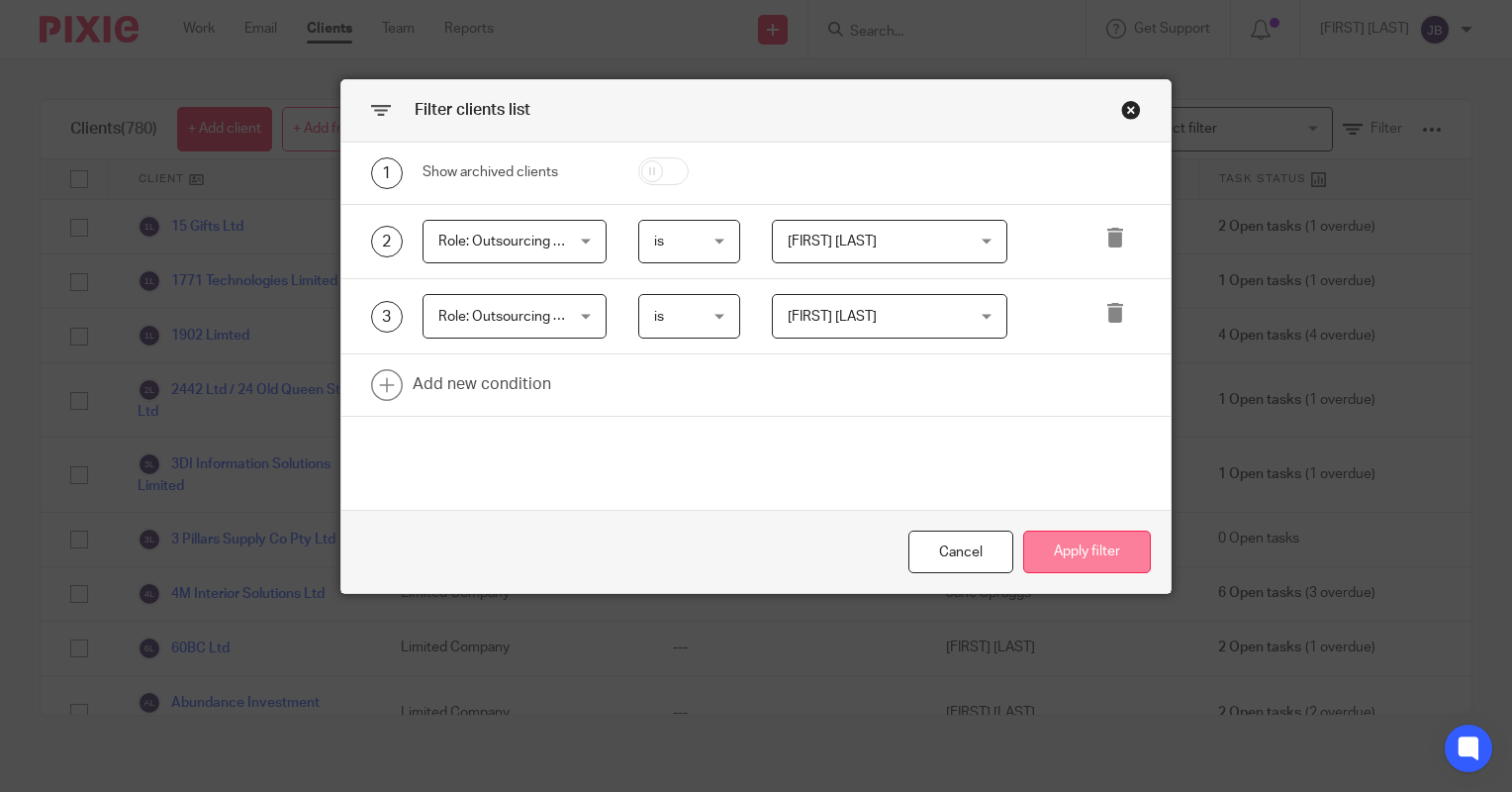 click on "Apply filter" at bounding box center [1087, 551] 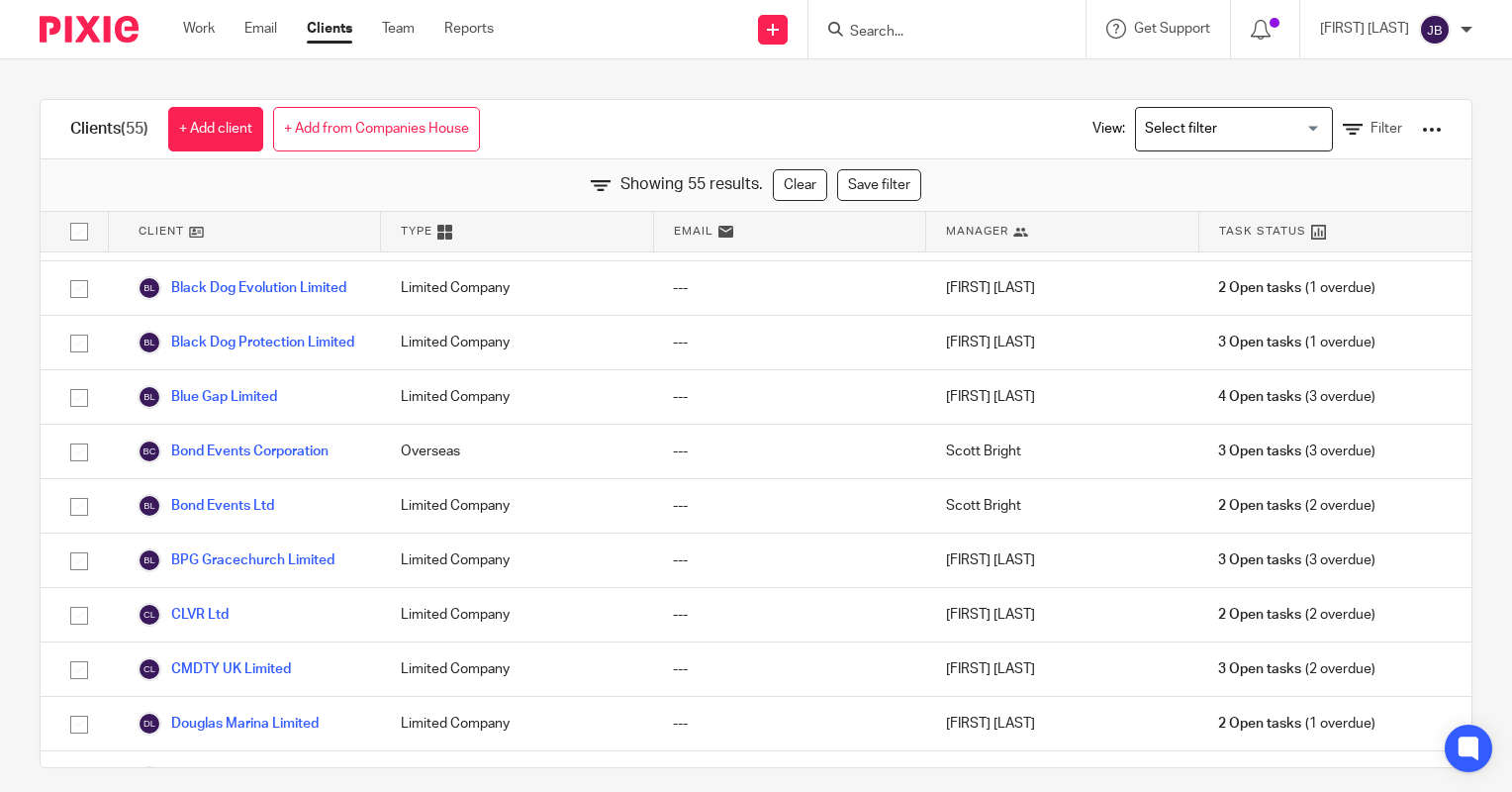 scroll, scrollTop: 0, scrollLeft: 0, axis: both 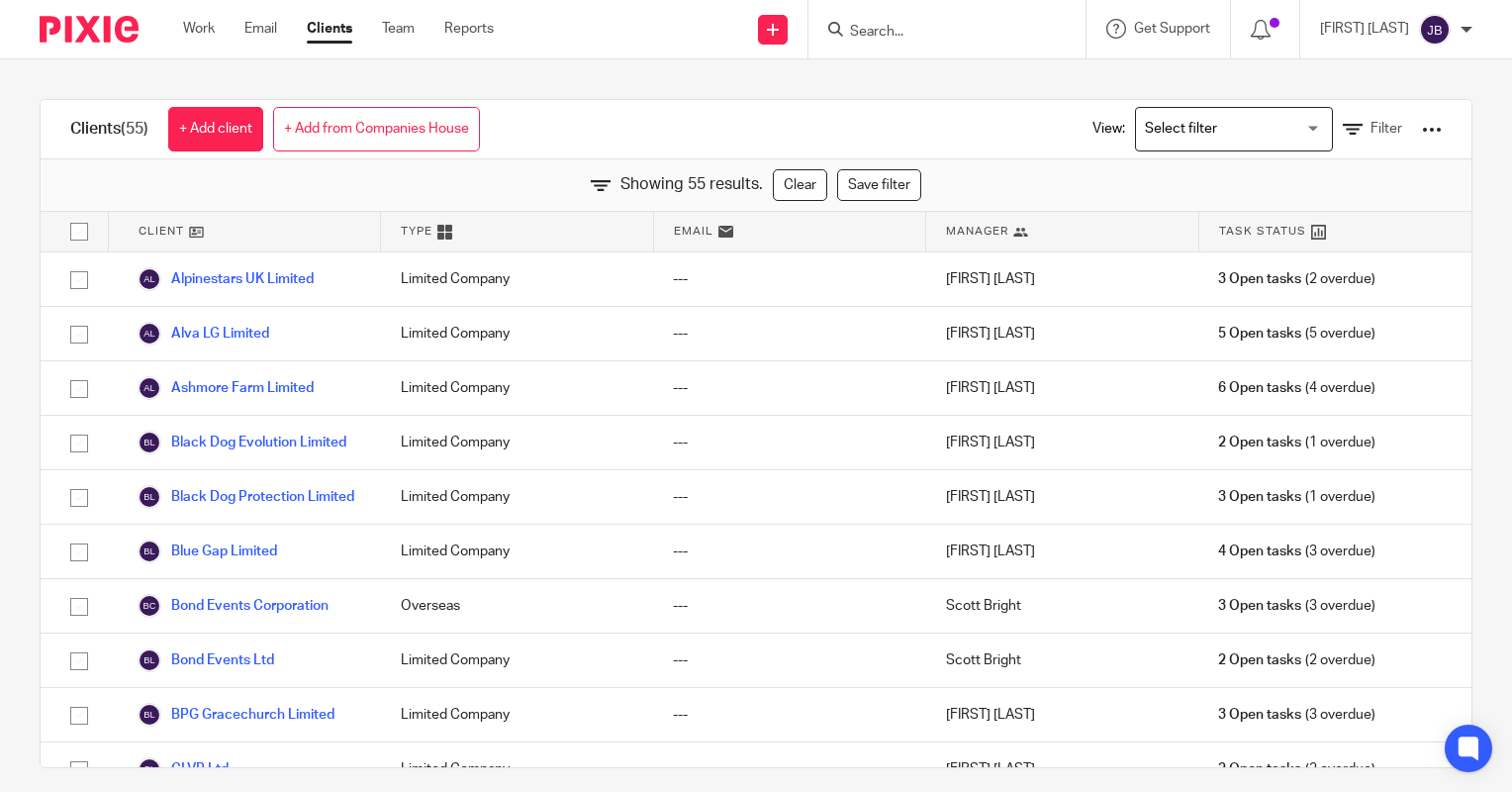 click at bounding box center (1432, 130) 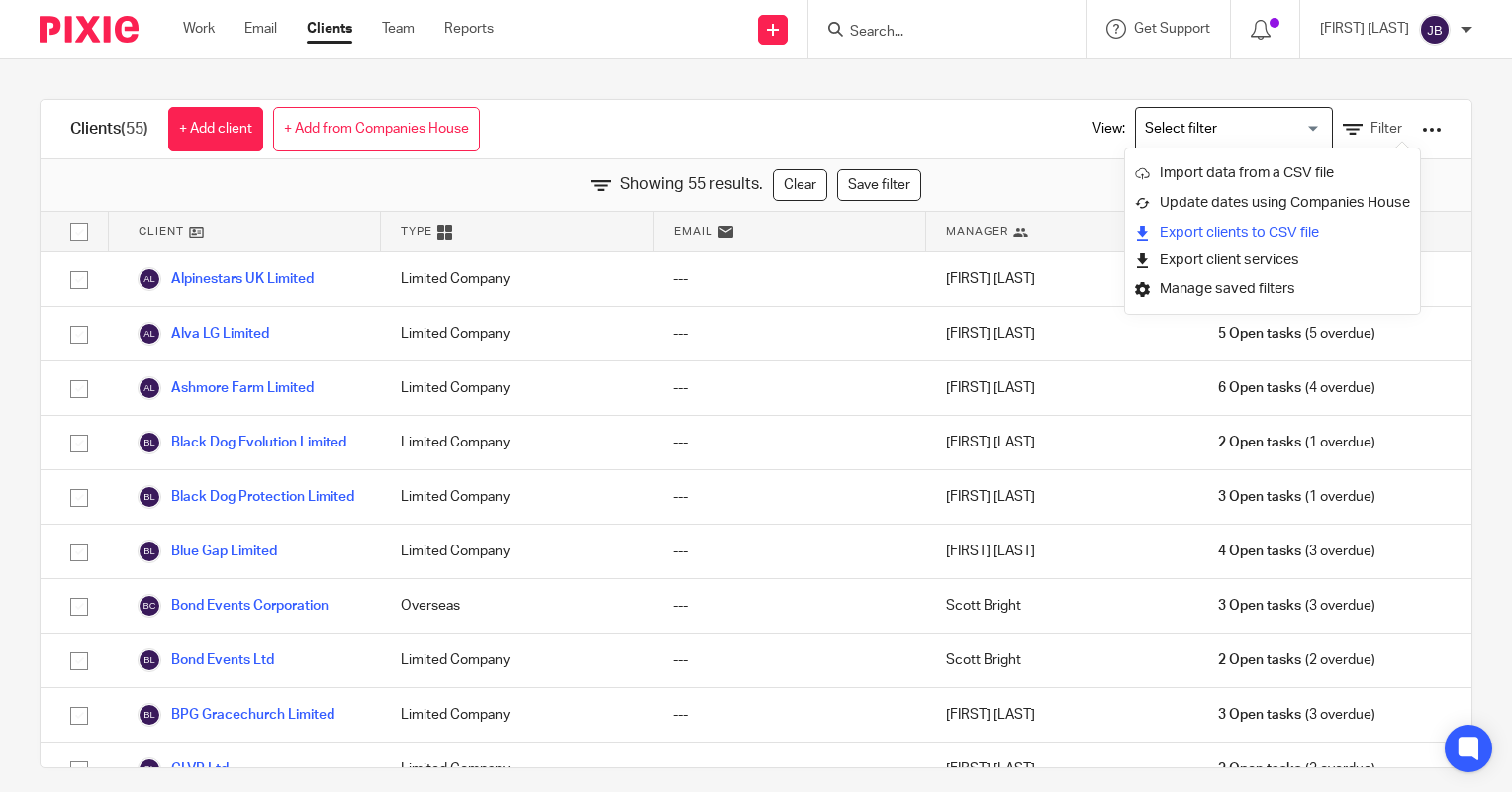 click on "Export clients to CSV file" at bounding box center [1273, 233] 